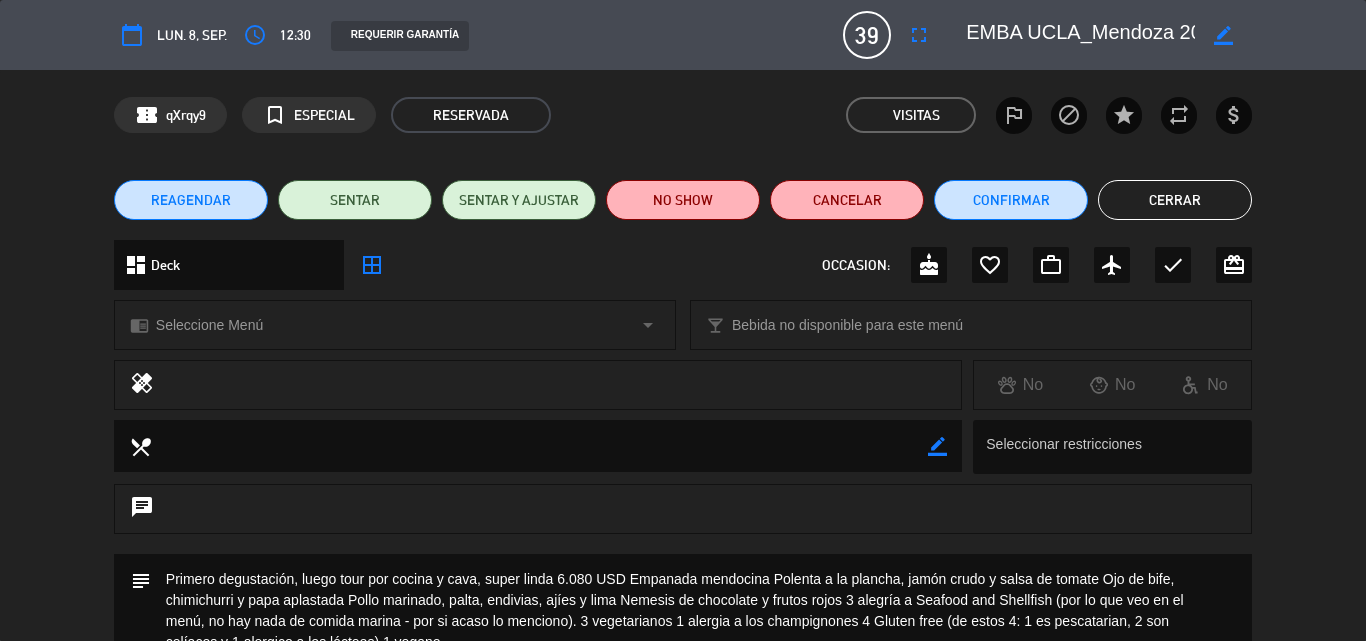 scroll, scrollTop: 0, scrollLeft: 0, axis: both 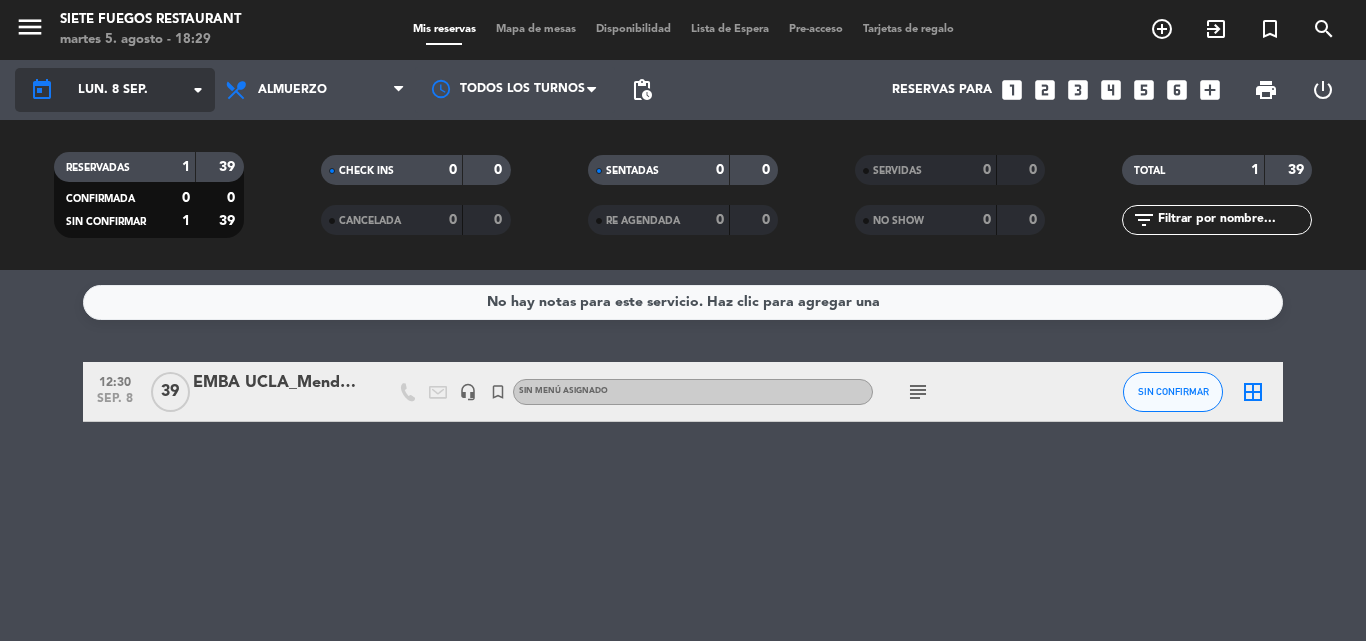 click on "lun. 8 sep." 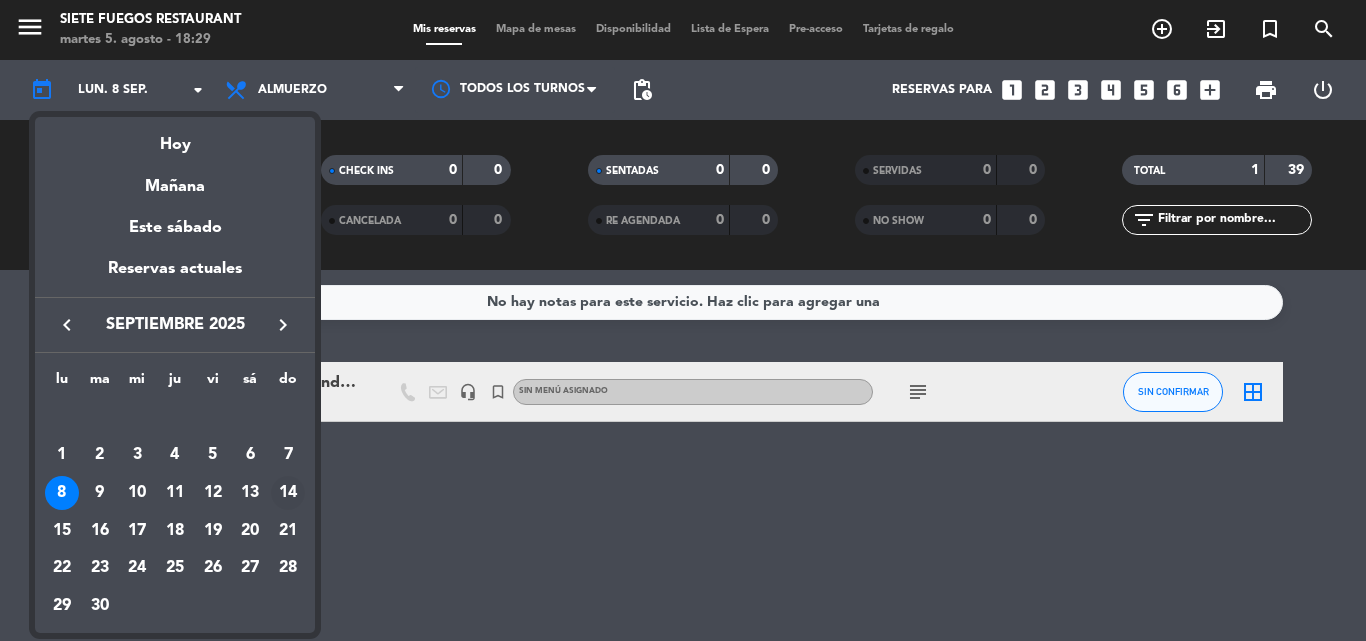 click on "14" at bounding box center [288, 493] 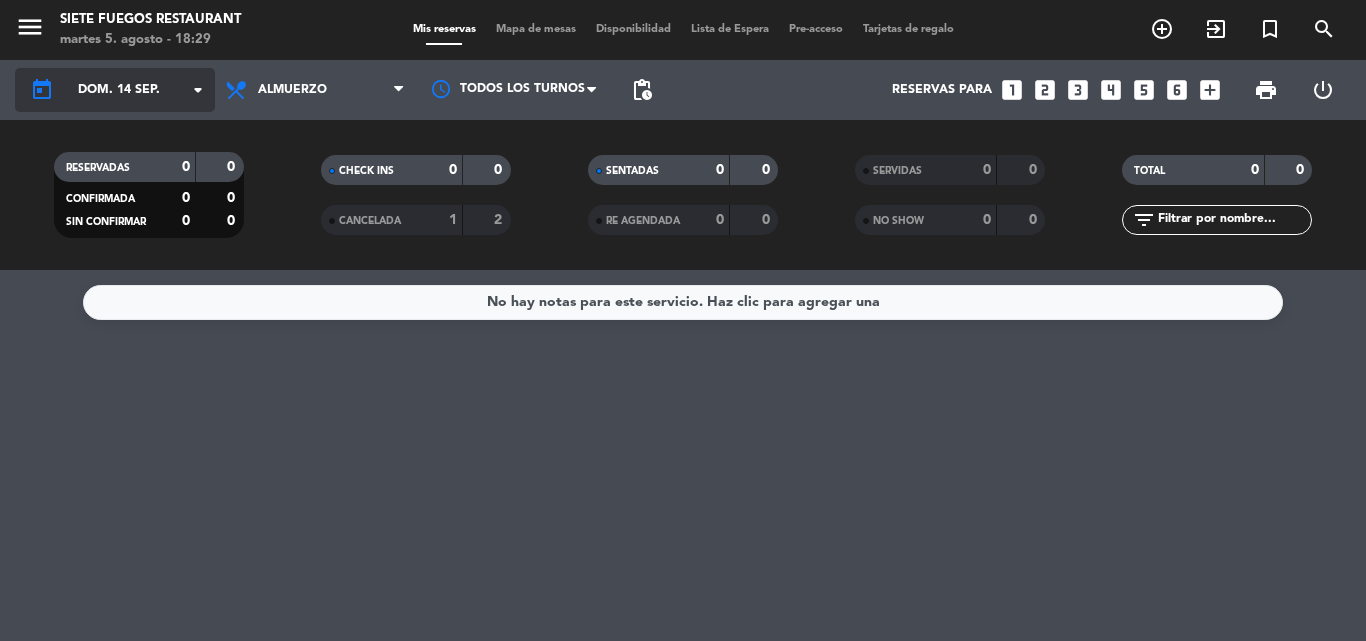 click on "dom. 14 sep." 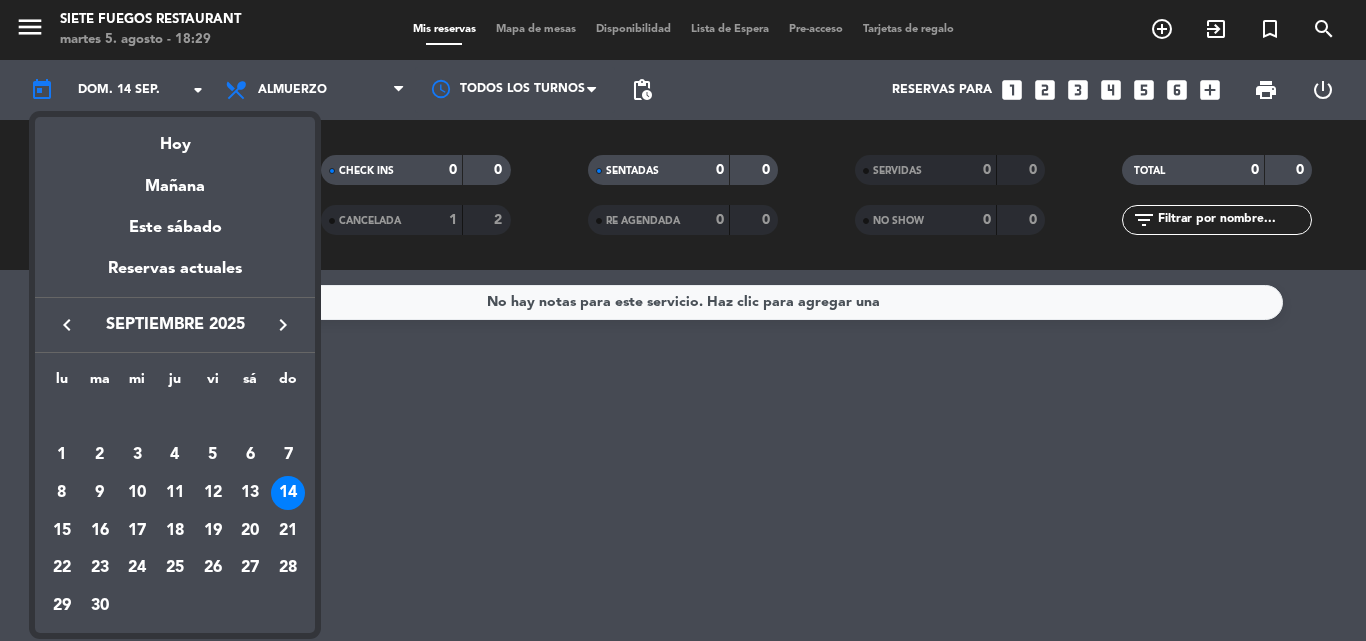 click on "keyboard_arrow_left" at bounding box center [67, 325] 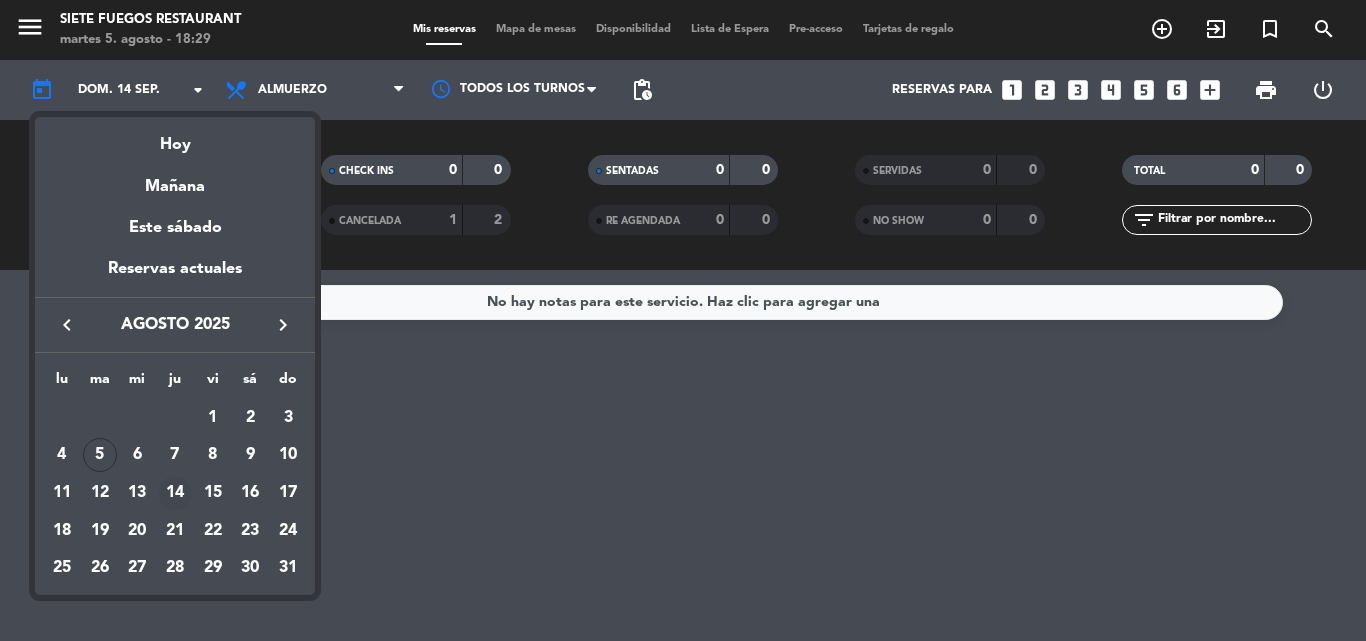 click on "14" at bounding box center [175, 493] 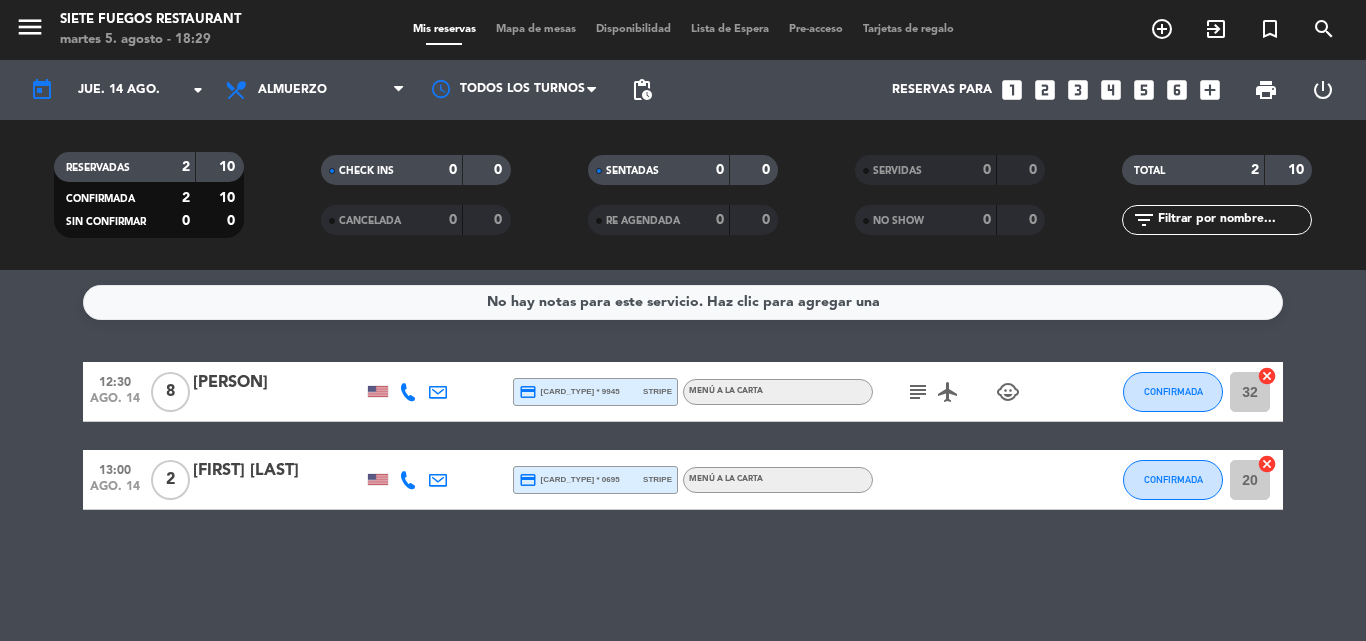 click on "subject" 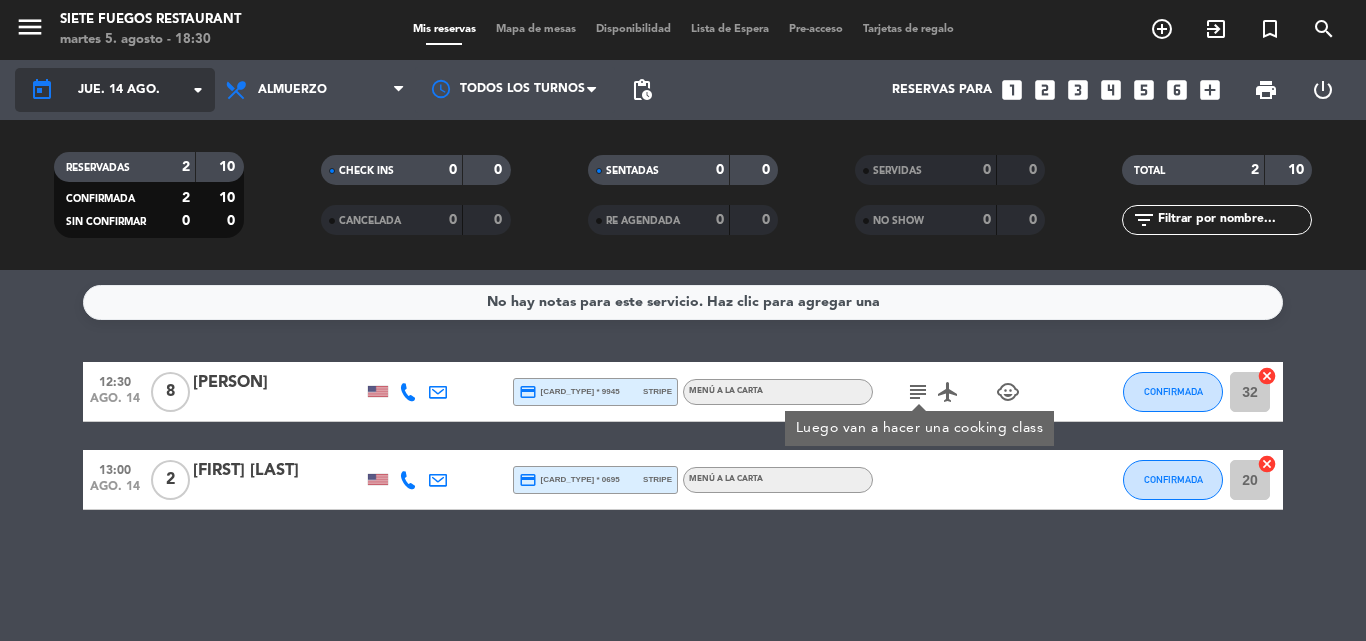 click on "jue. 14 ago." 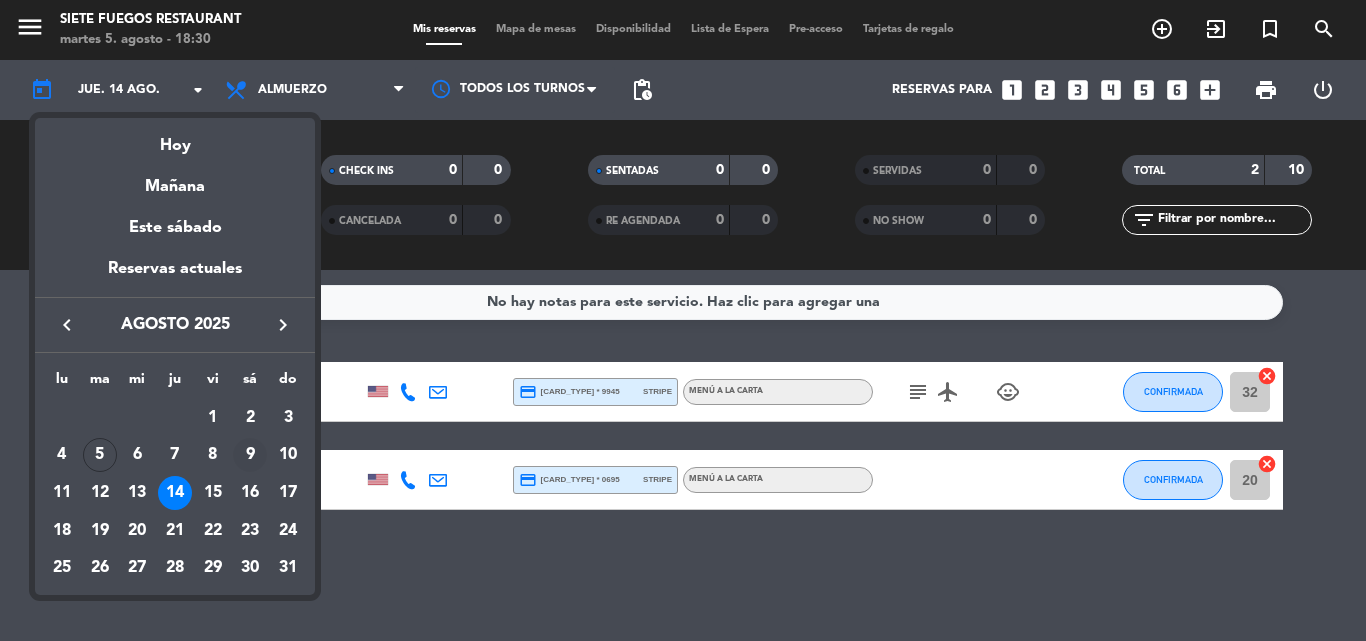 click on "9" at bounding box center (250, 455) 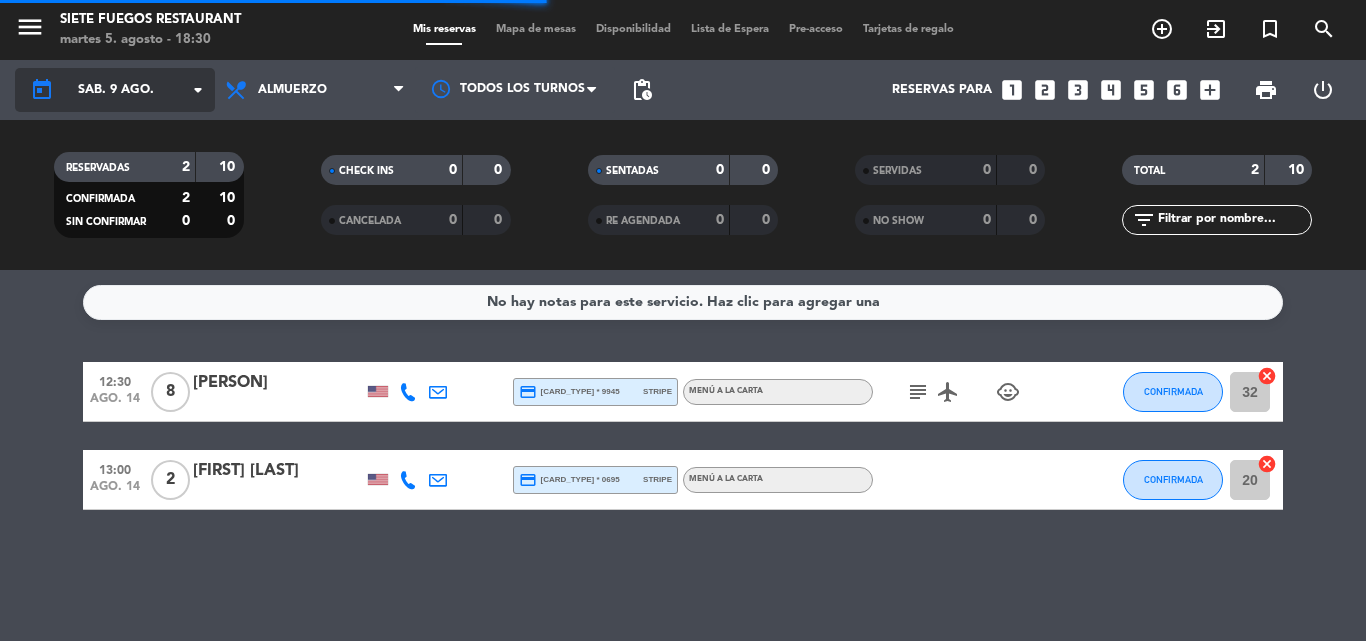 click on "arrow_drop_down" 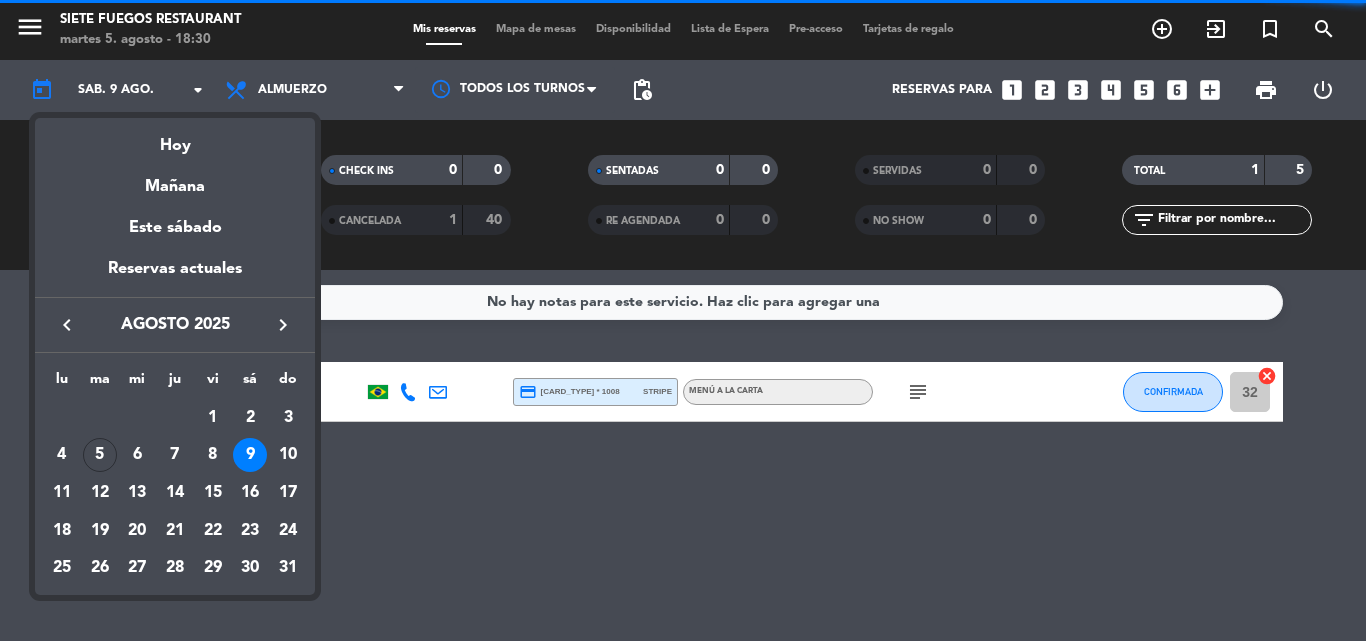 click on "keyboard_arrow_right" at bounding box center (283, 325) 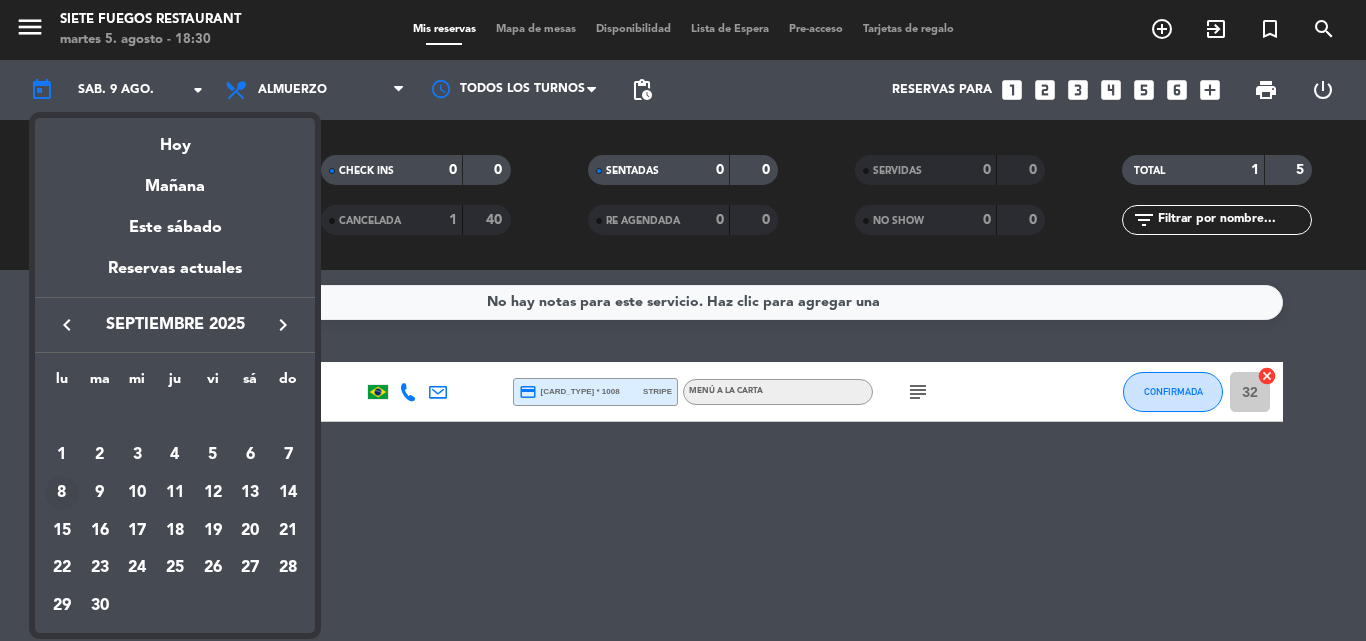 click on "8" at bounding box center (62, 493) 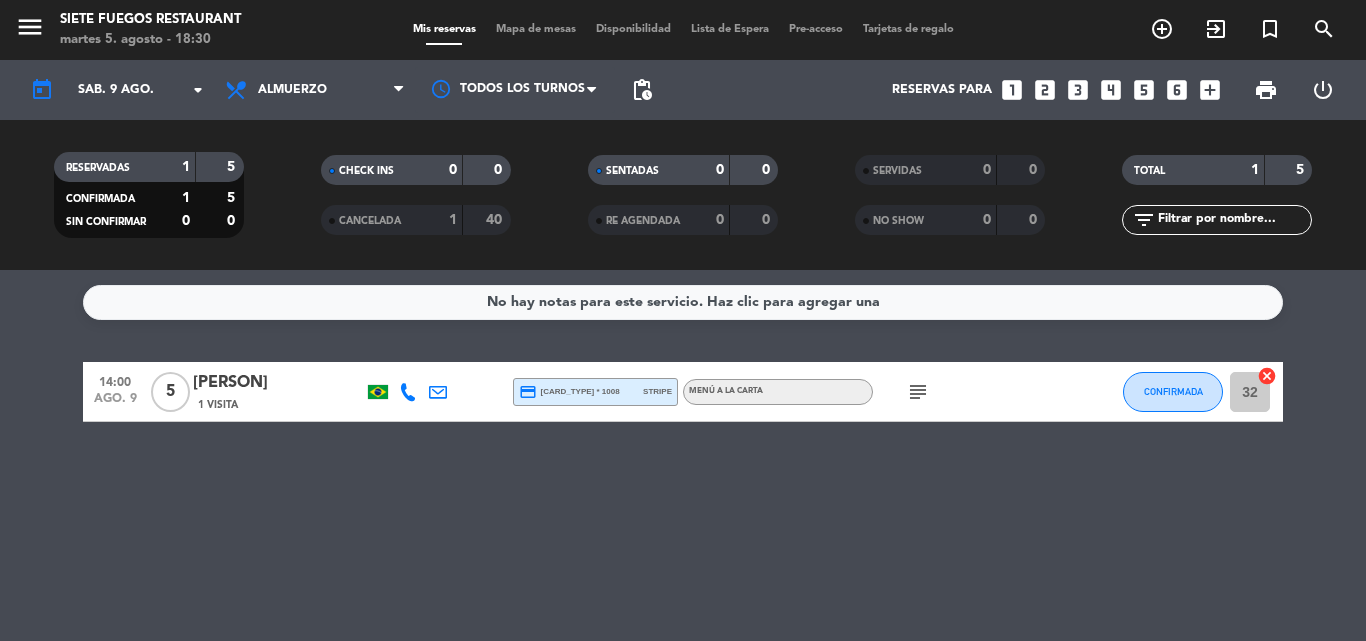 type on "lun. 8 sep." 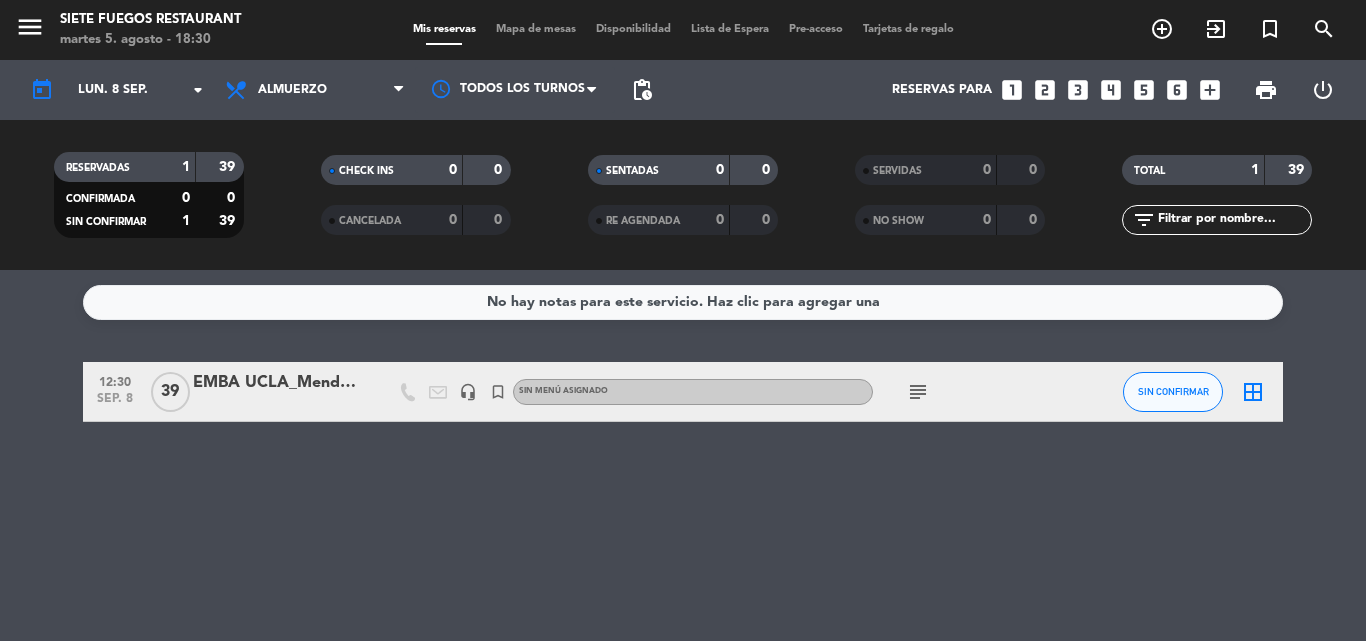 click on "Mapa de mesas" at bounding box center (536, 29) 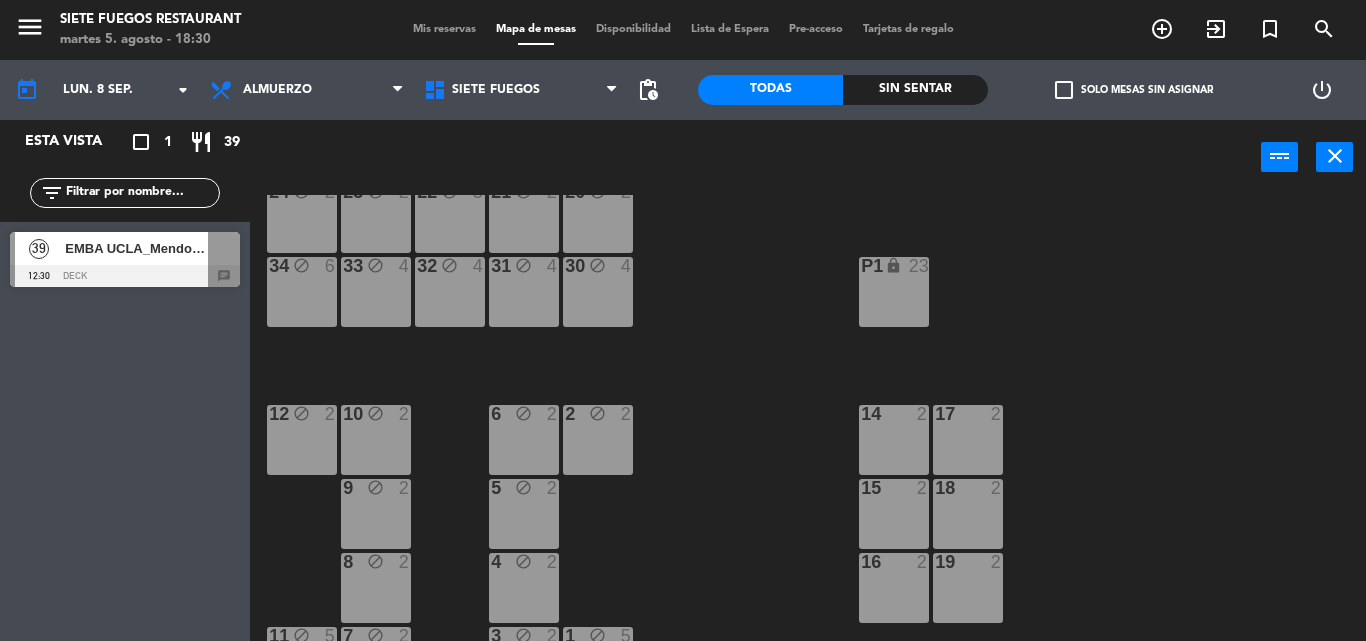 scroll, scrollTop: 0, scrollLeft: 0, axis: both 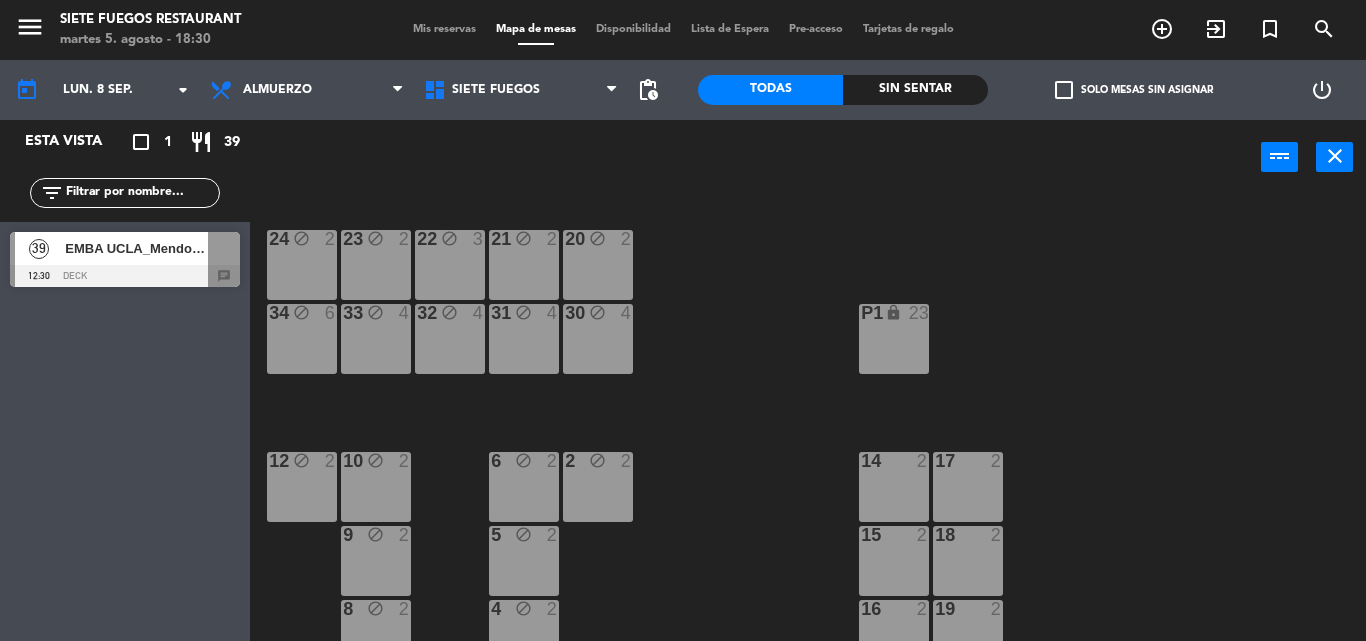 click on "Mis reservas" at bounding box center (444, 29) 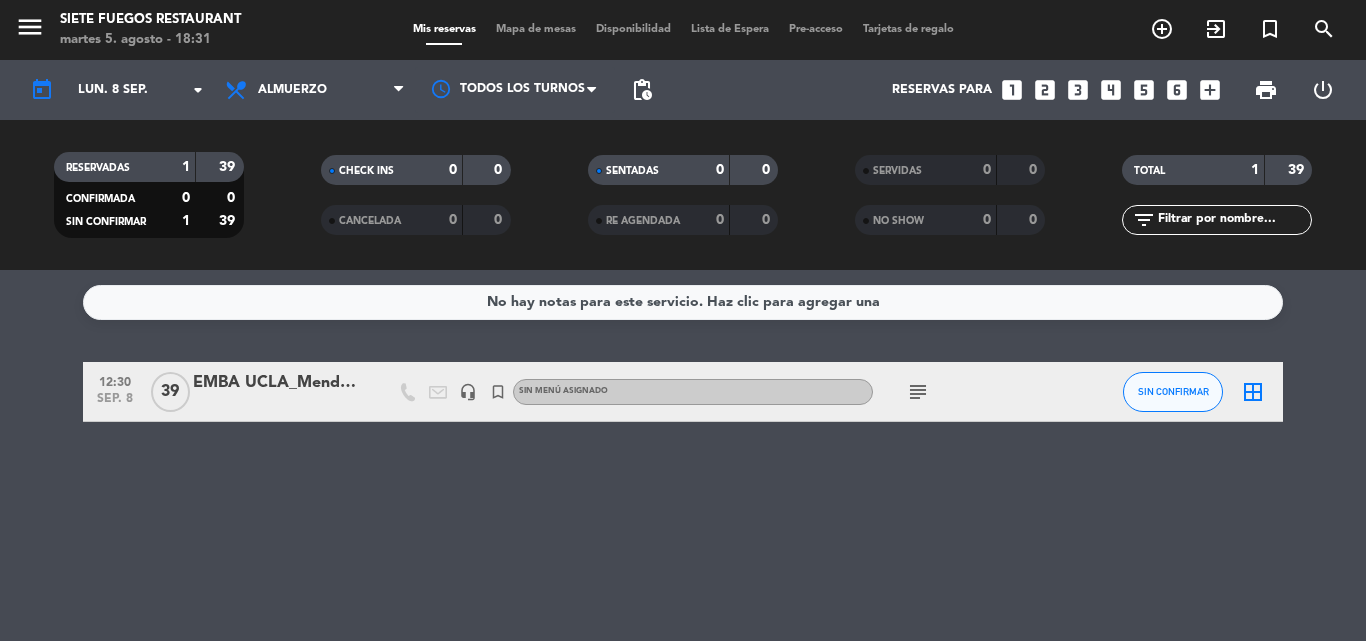 click on "No hay notas para este servicio. Haz clic para agregar una 12:30 sep. 8 39 EMBA UCLA_Mendoza 2025 headset_mic turned_in_not Sin menú asignado subject SIN CONFIRMAR border_all" 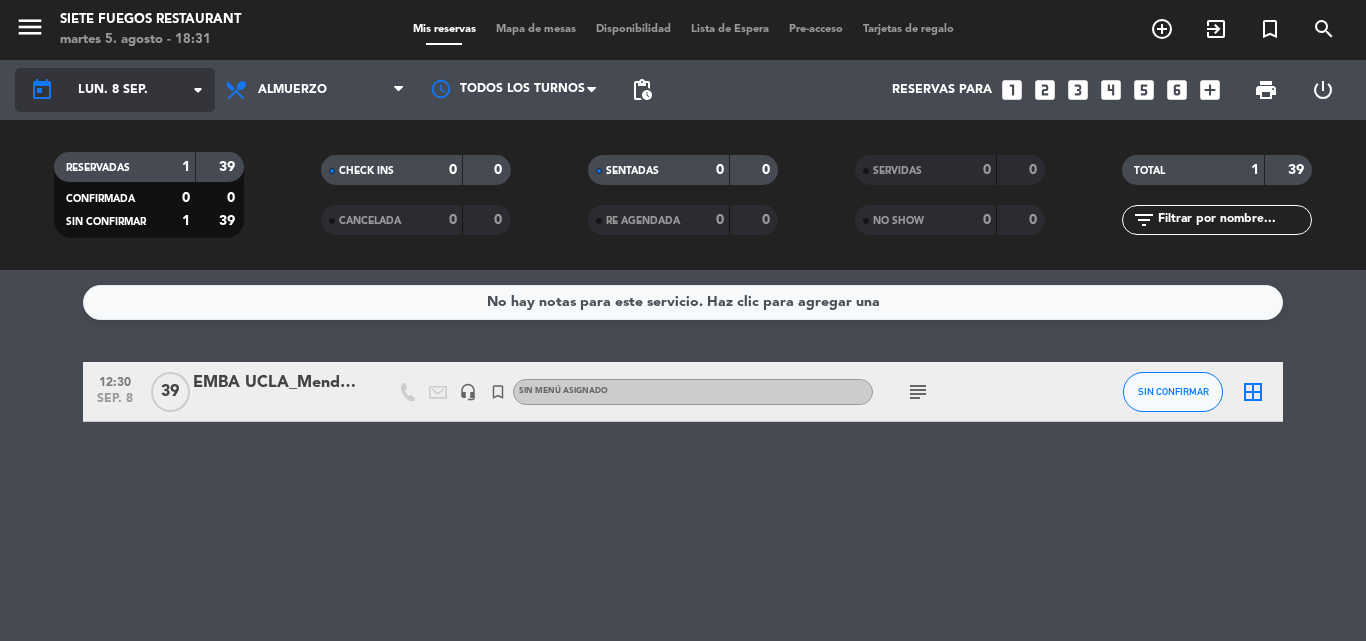 click on "arrow_drop_down" 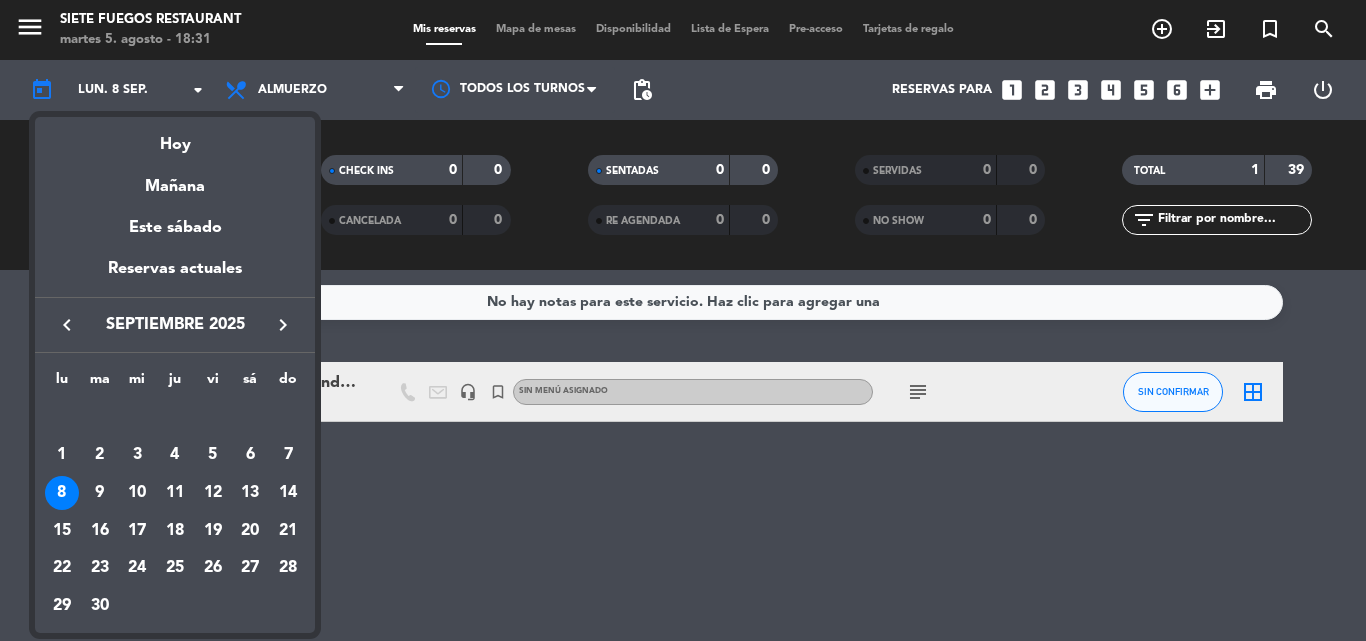 click on "keyboard_arrow_right" at bounding box center (283, 325) 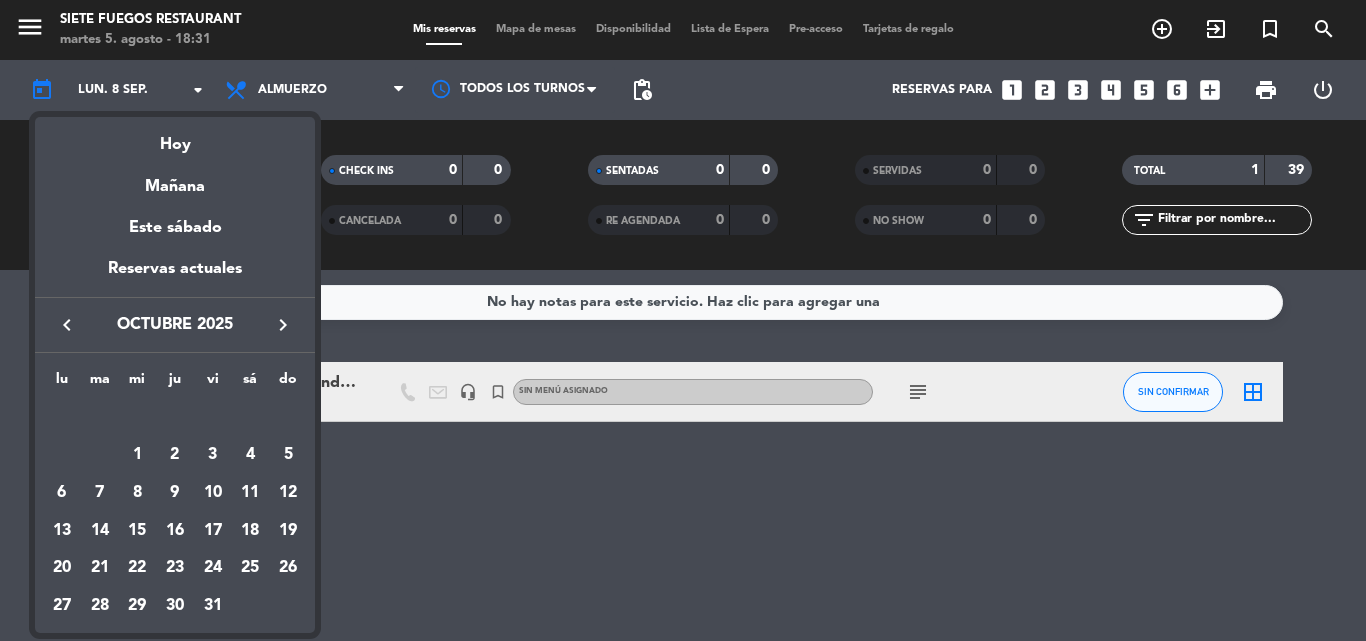 click on "keyboard_arrow_right" at bounding box center [283, 325] 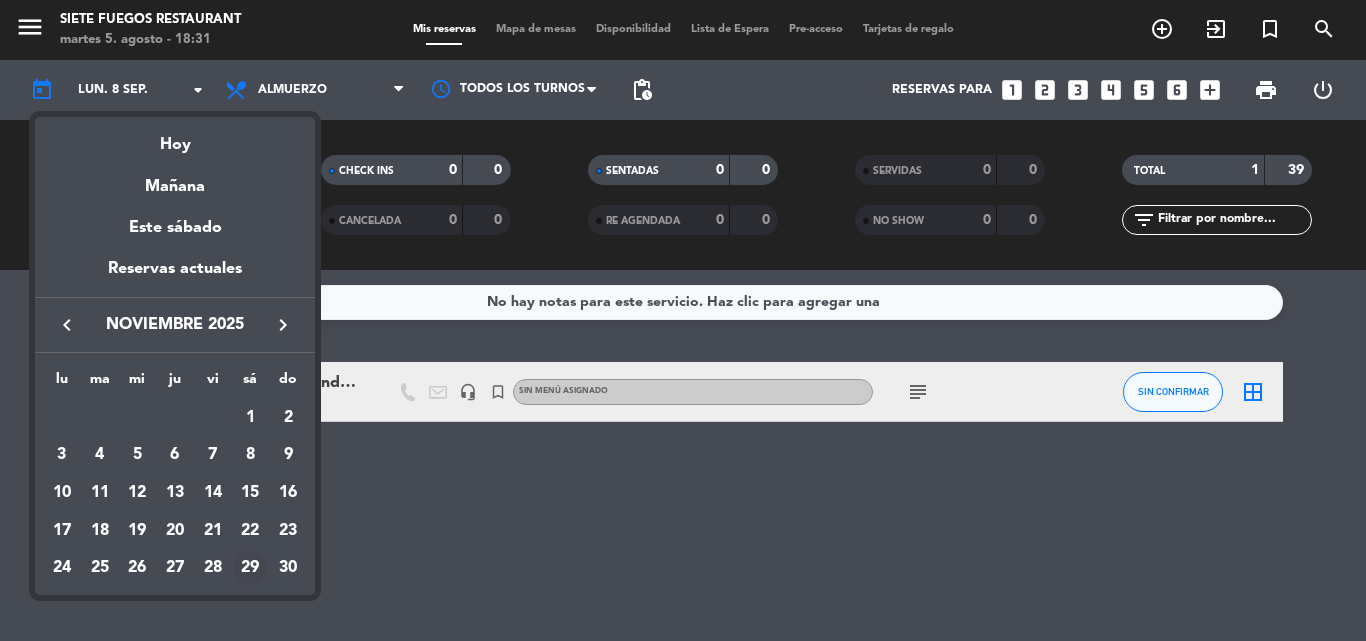 click on "29" at bounding box center (250, 568) 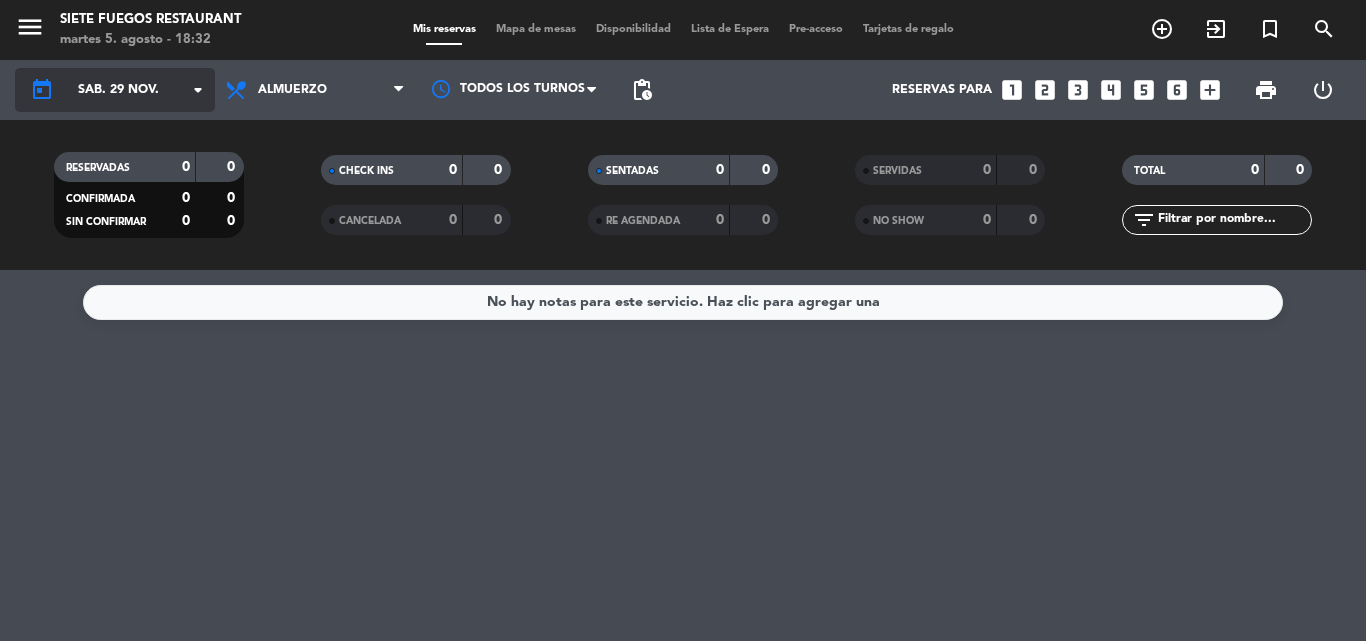 click on "sáb. 29 nov." 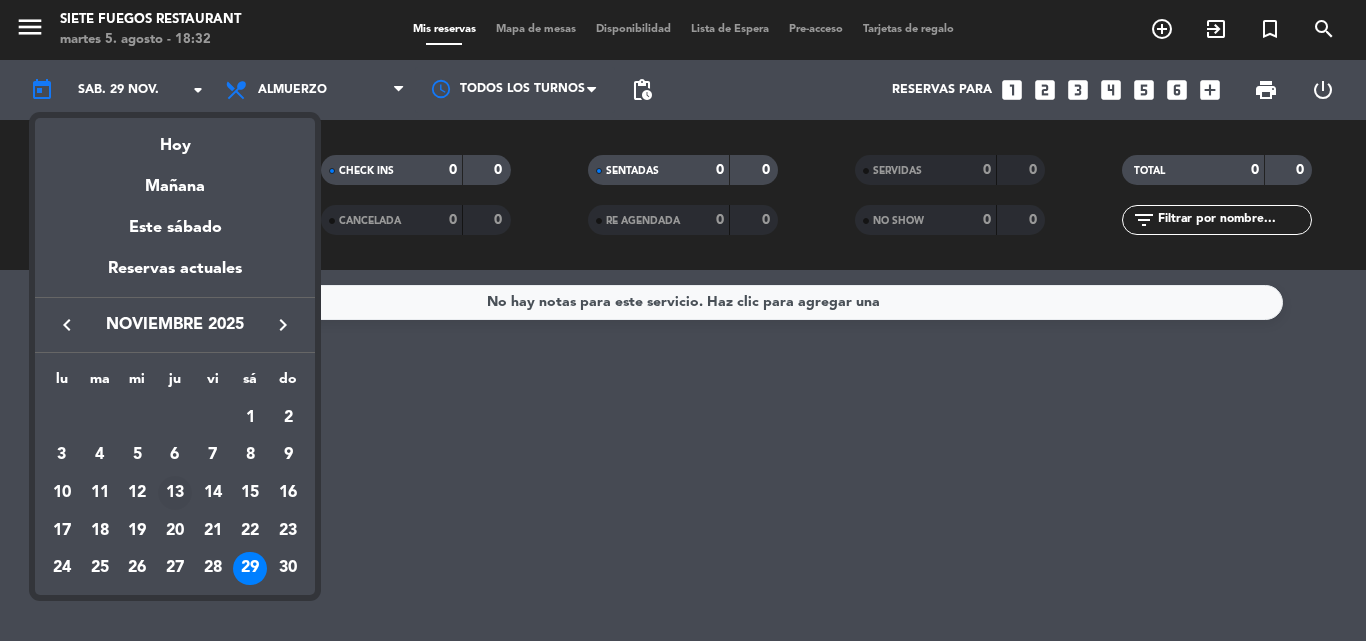 click on "13" at bounding box center [175, 493] 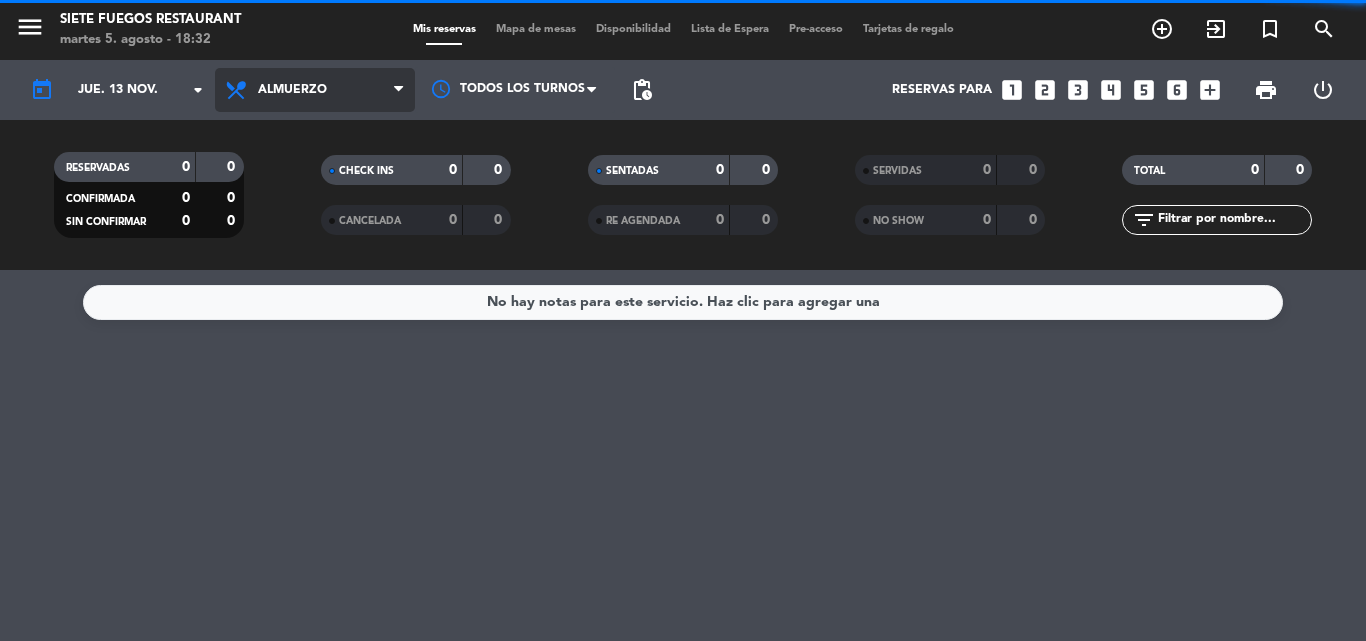 click on "Almuerzo" at bounding box center (315, 90) 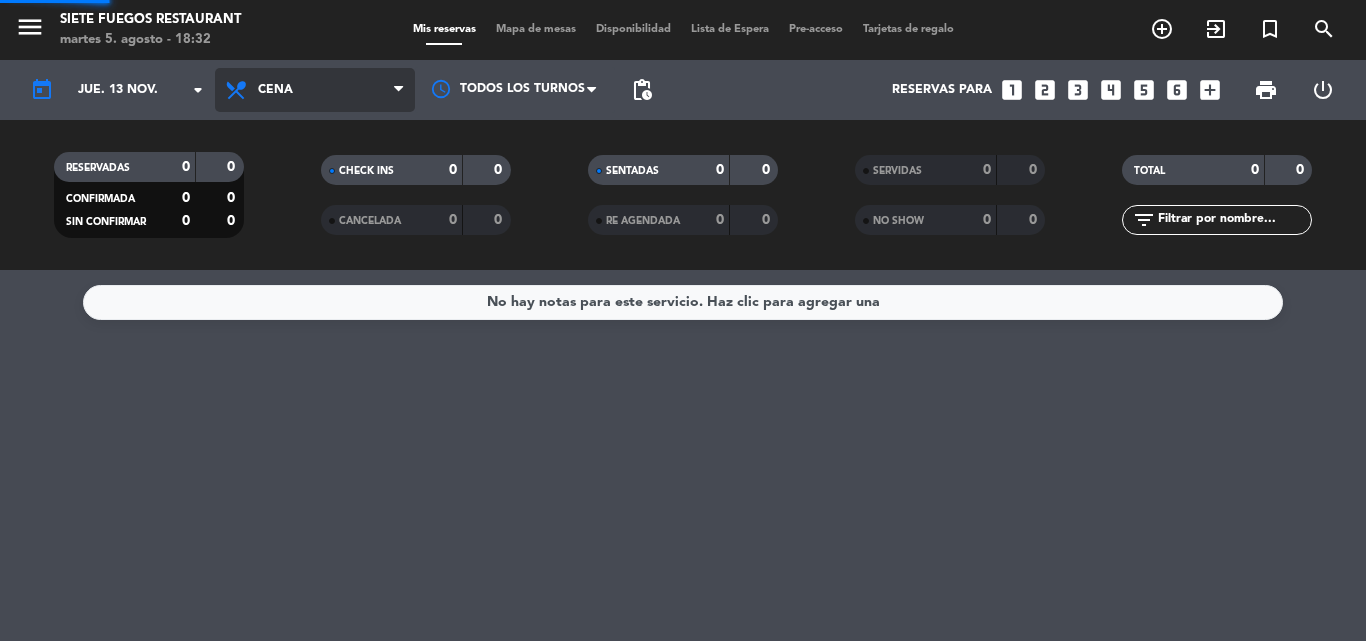 click on "menu  Siete Fuegos Restaurant   martes 5. agosto - 18:32   Mis reservas   Mapa de mesas   Disponibilidad   Lista de Espera   Pre-acceso   Tarjetas de regalo  add_circle_outline exit_to_app turned_in_not search today    jue. 13 nov. arrow_drop_down  Todos los servicios  Almuerzo  Cena  Cena  Todos los servicios  Almuerzo  Cena Todos los turnos pending_actions  Reservas para   looks_one   looks_two   looks_3   looks_4   looks_5   looks_6   add_box  print  power_settings_new   RESERVADAS   0   0   CONFIRMADA   0   0   SIN CONFIRMAR   0   0   CHECK INS   0   0   CANCELADA   0   0   SENTADAS   0   0   RE AGENDADA   0   0   SERVIDAS   0   0   NO SHOW   0   0   TOTAL   0   0  filter_list" 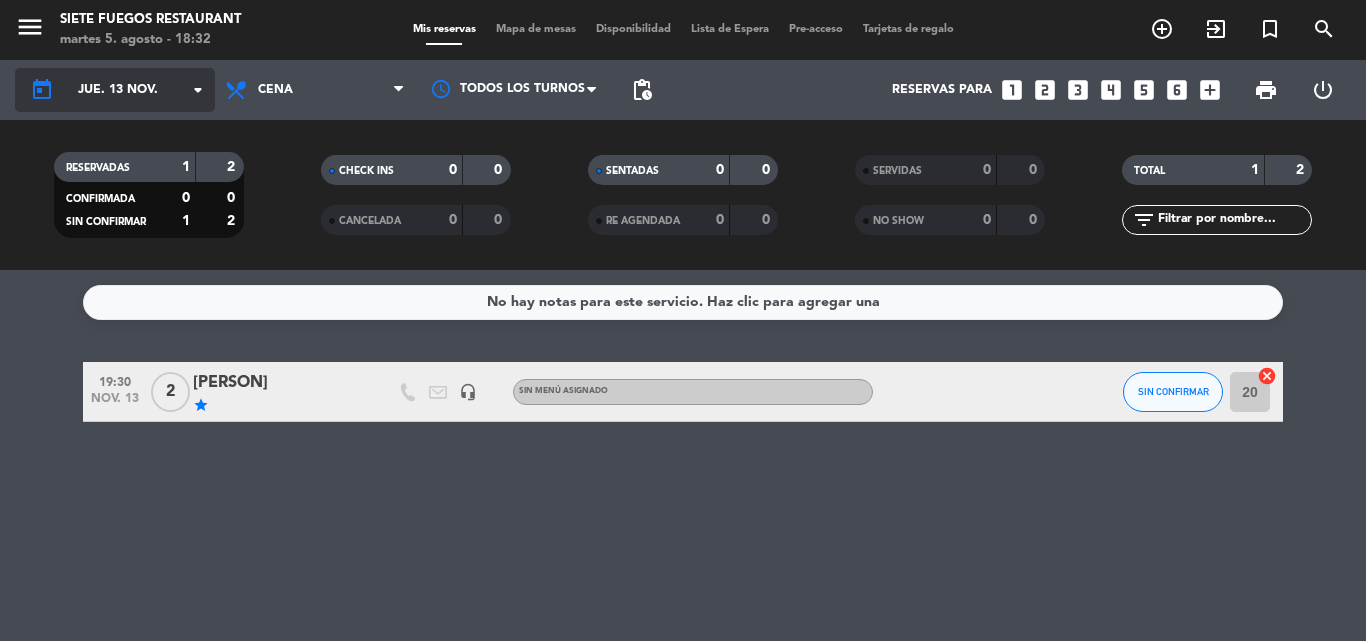 click on "arrow_drop_down" 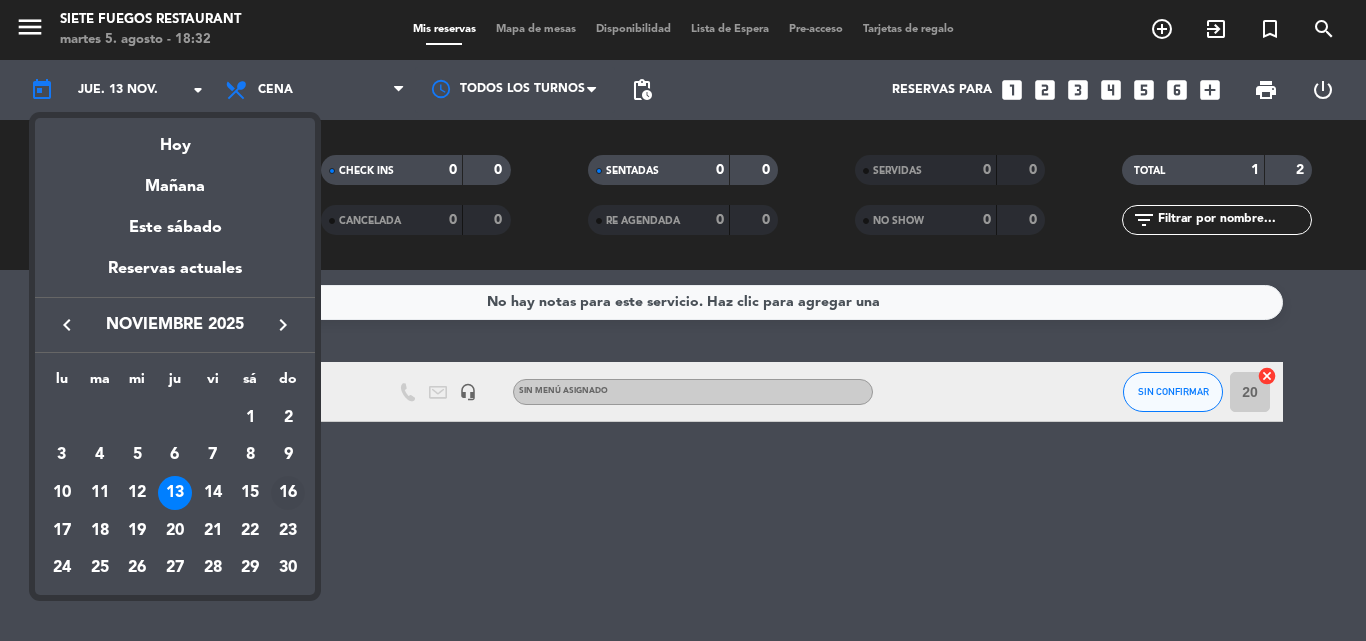 click on "16" at bounding box center (288, 493) 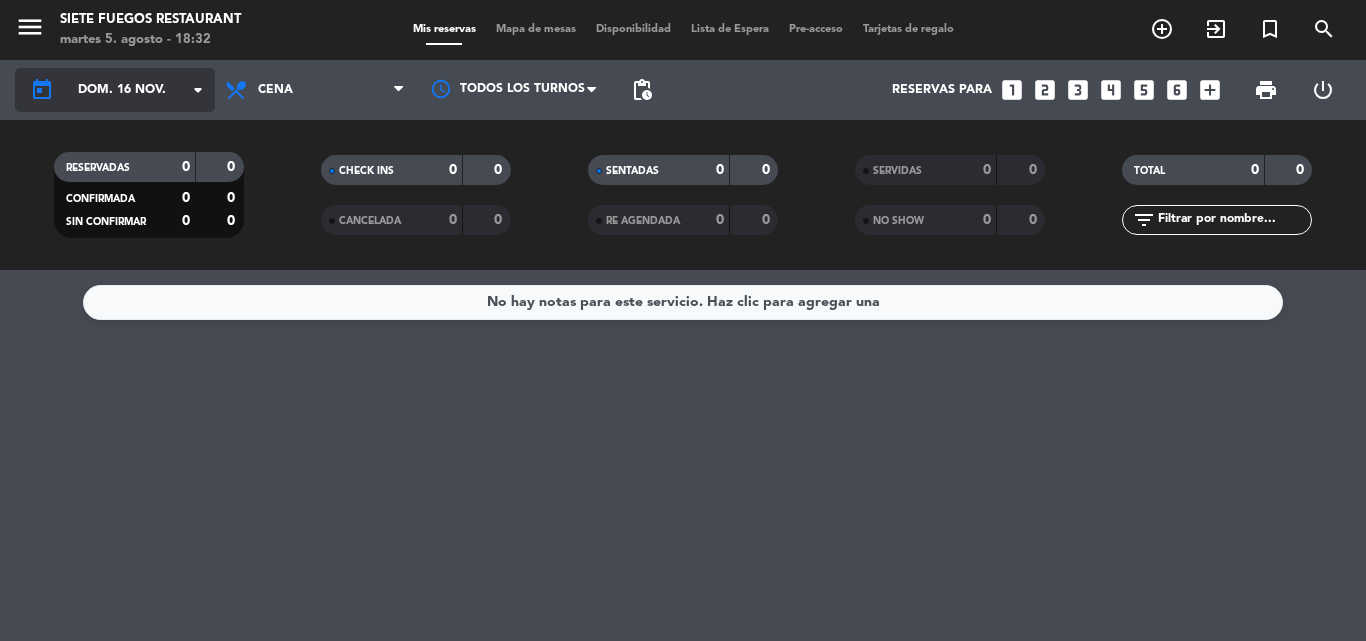 click on "dom. 16 nov." 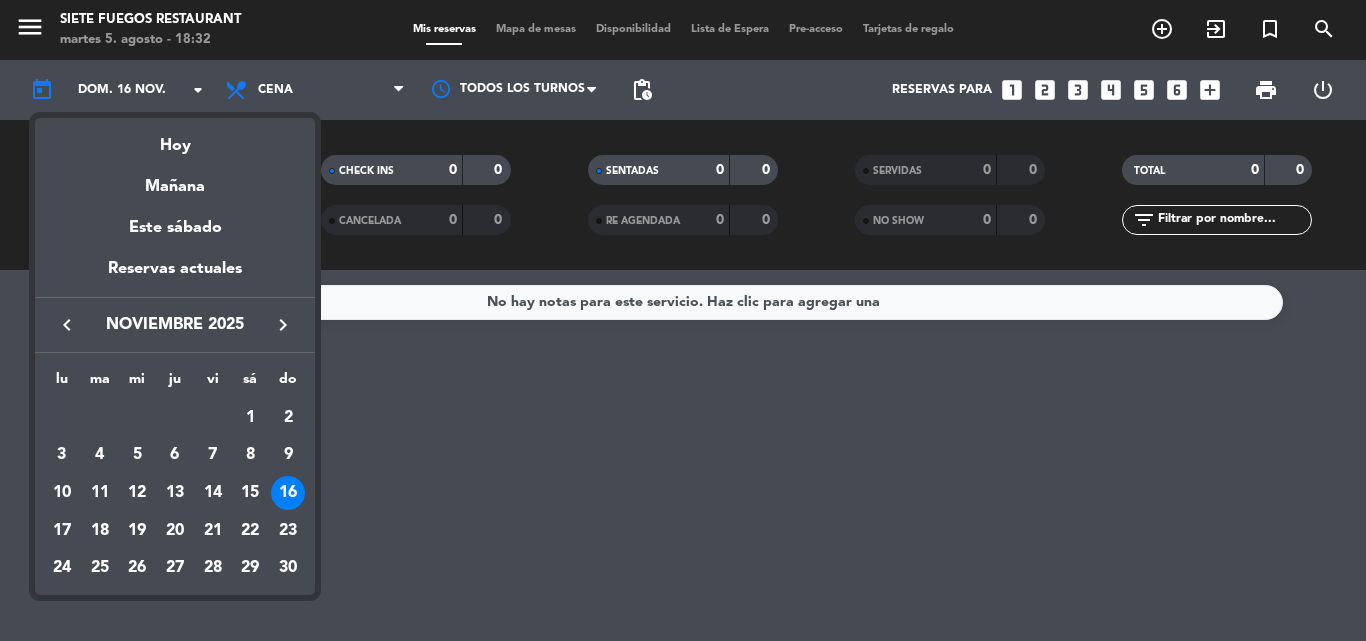 click at bounding box center [683, 320] 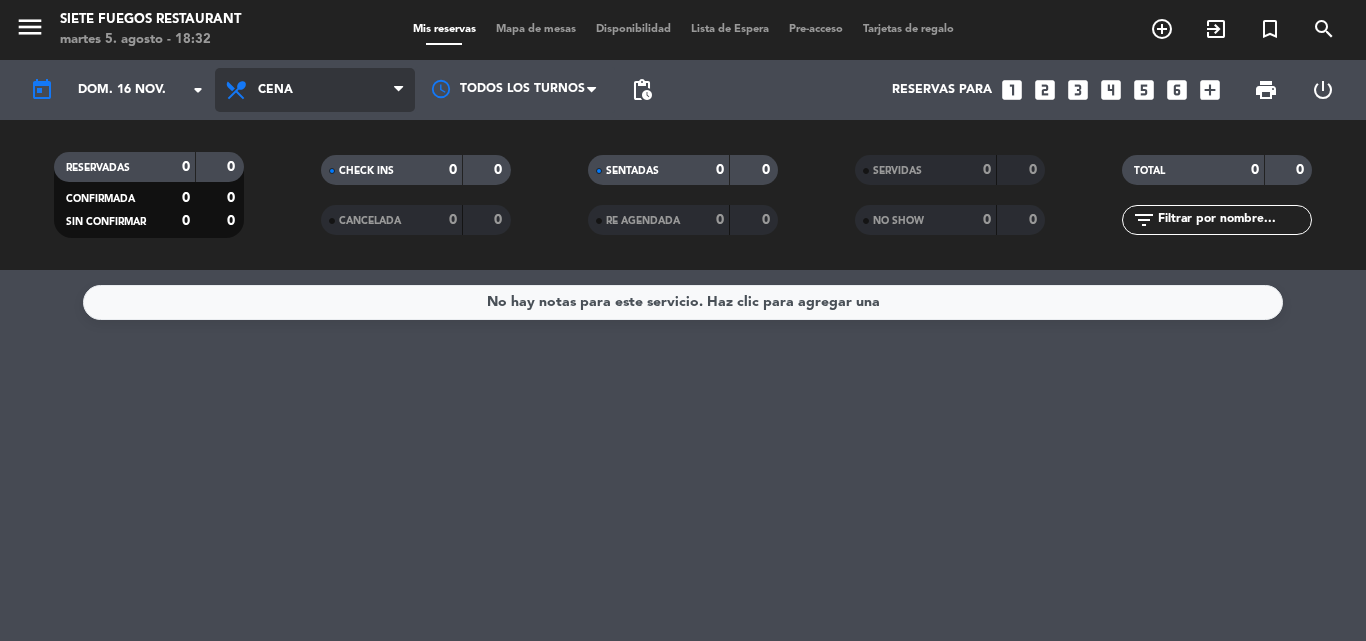 click on "Cena" at bounding box center (315, 90) 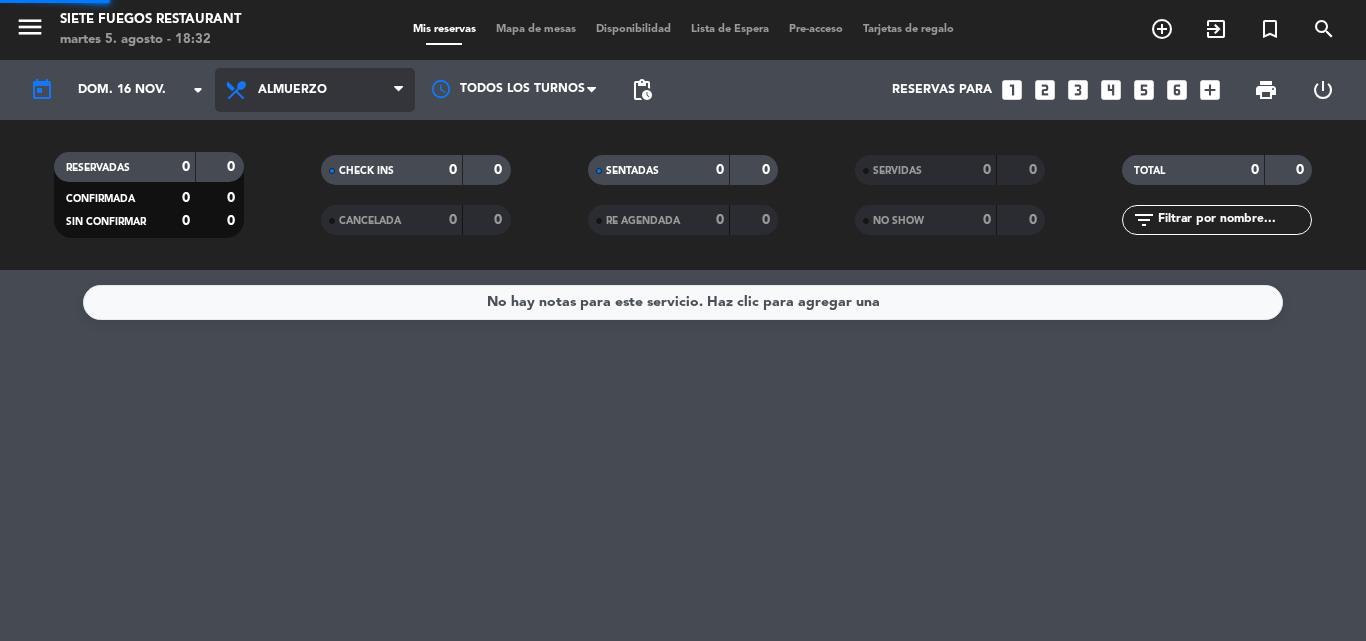 click on "menu  Siete Fuegos Restaurant   martes 5. agosto - 18:32   Mis reservas   Mapa de mesas   Disponibilidad   Lista de Espera   Pre-acceso   Tarjetas de regalo  add_circle_outline exit_to_app turned_in_not search today    dom. 16 nov. arrow_drop_down  Todos los servicios  Almuerzo  Cena  Almuerzo  Todos los servicios  Almuerzo  Cena Todos los turnos pending_actions  Reservas para   looks_one   looks_two   looks_3   looks_4   looks_5   looks_6   add_box  print  power_settings_new   RESERVADAS   0   0   CONFIRMADA   0   0   SIN CONFIRMAR   0   0   CHECK INS   0   0   CANCELADA   0   0   SENTADAS   0   0   RE AGENDADA   0   0   SERVIDAS   0   0   NO SHOW   0   0   TOTAL   0   0  filter_list" 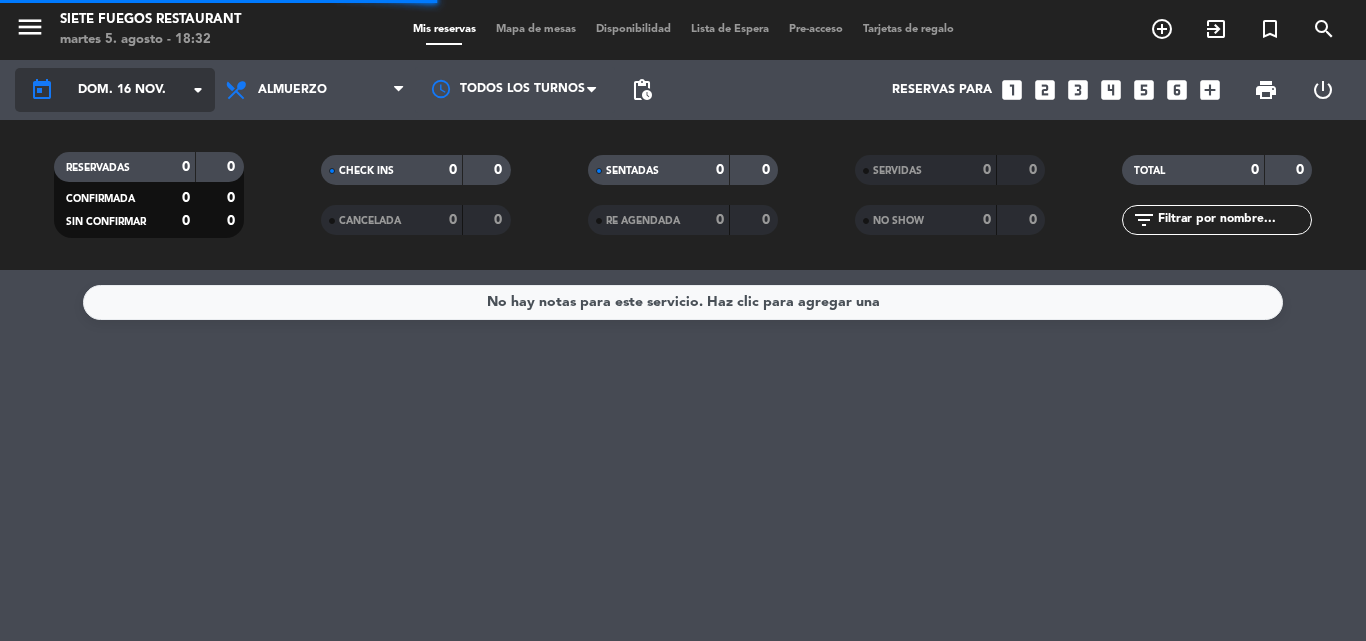 click on "arrow_drop_down" 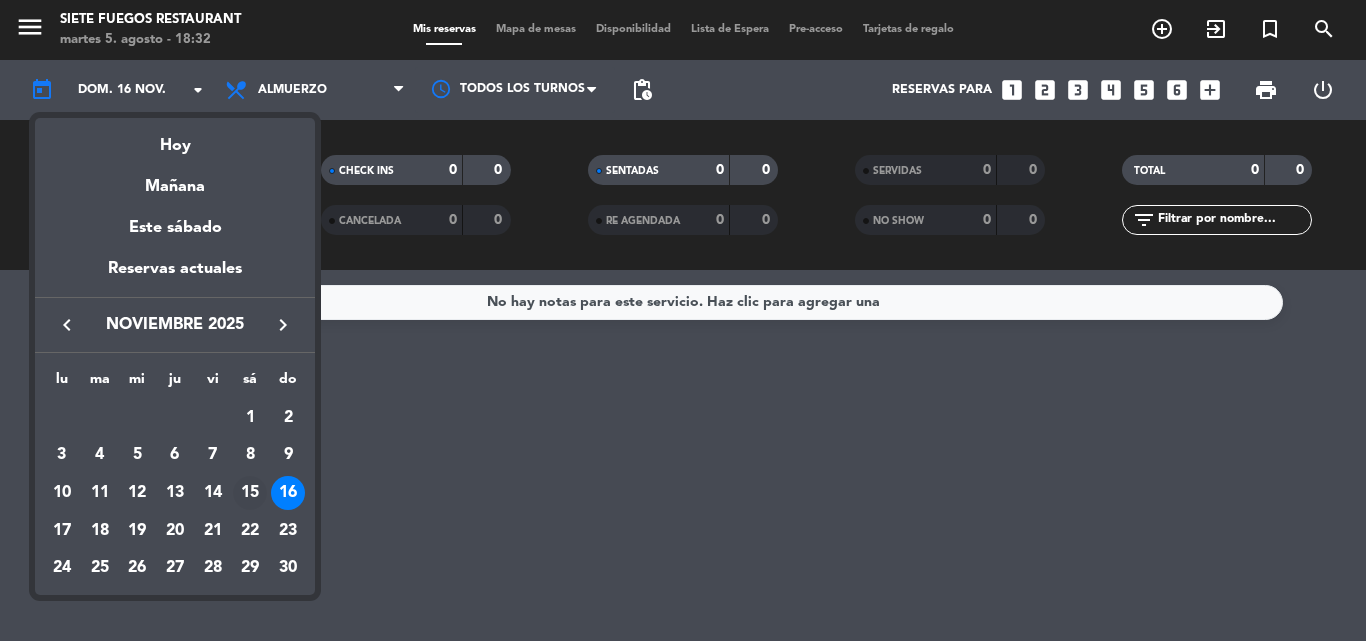 click on "15" at bounding box center (250, 493) 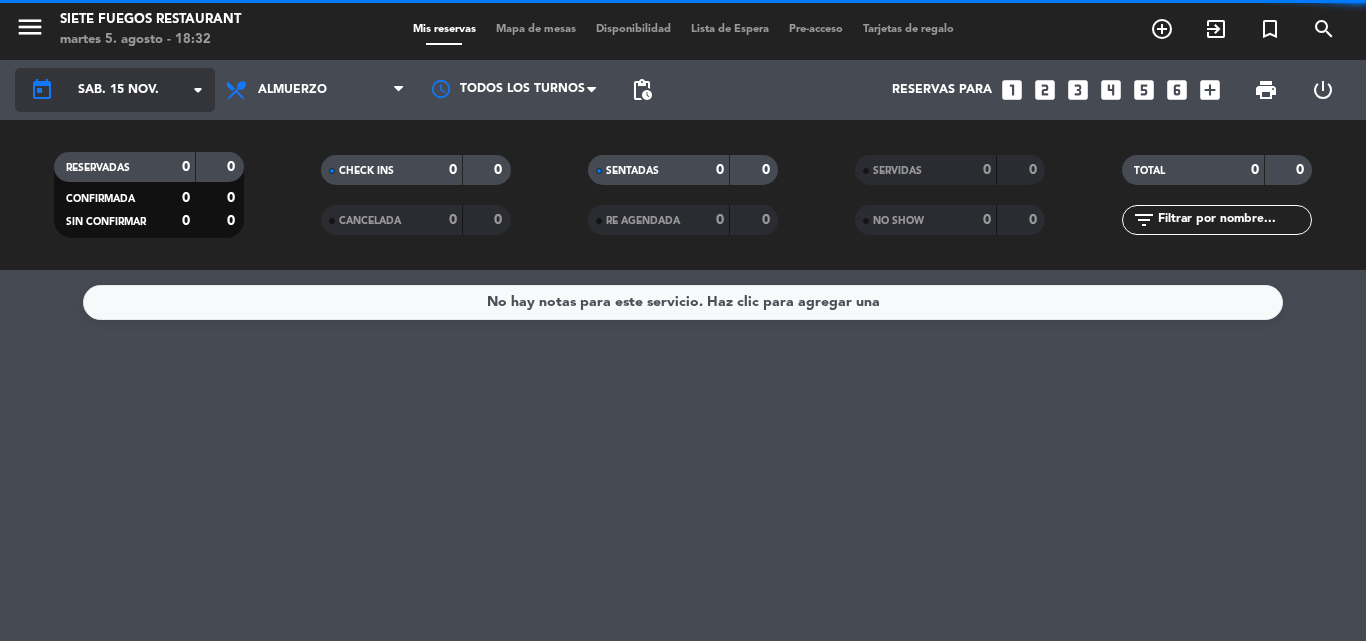 click on "sáb. 15 nov." 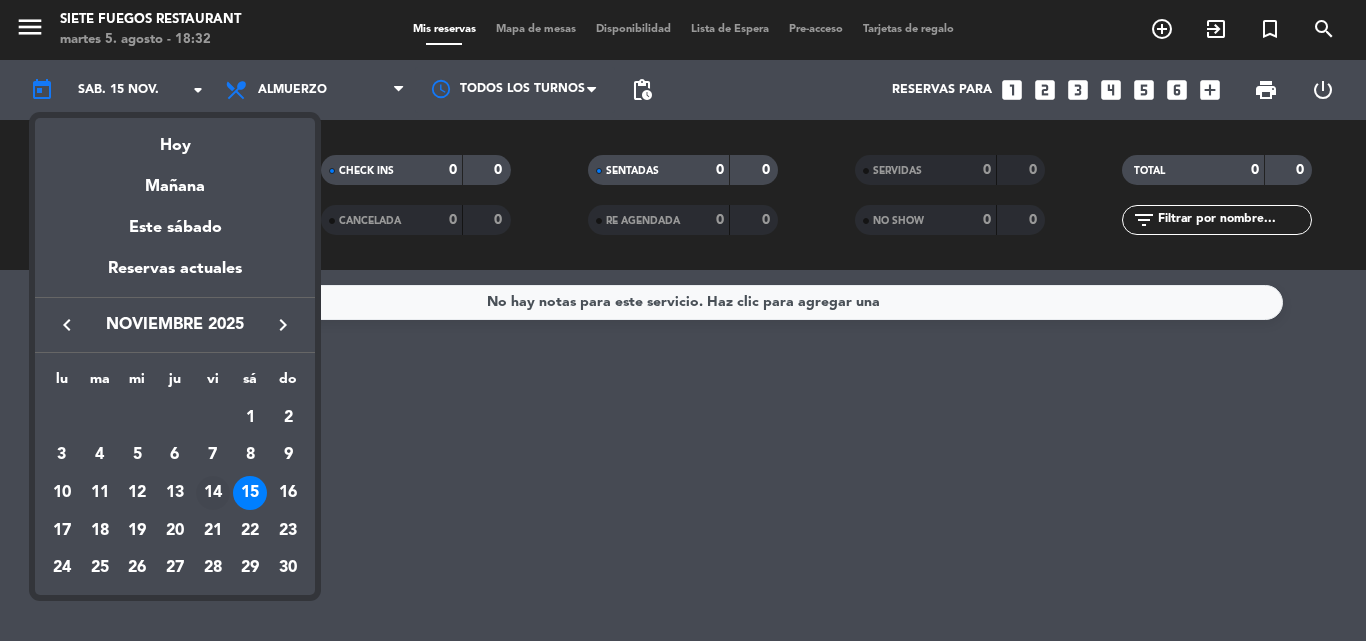 click on "14" at bounding box center [213, 493] 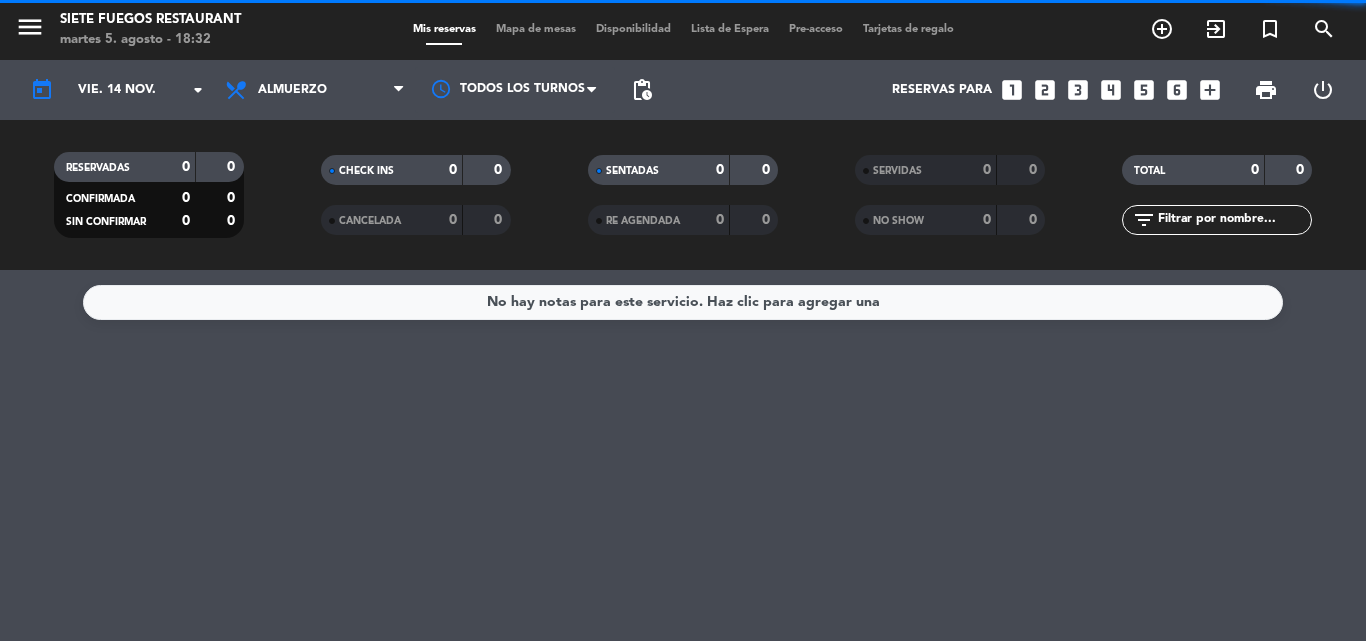 click on "Almuerzo" at bounding box center [292, 90] 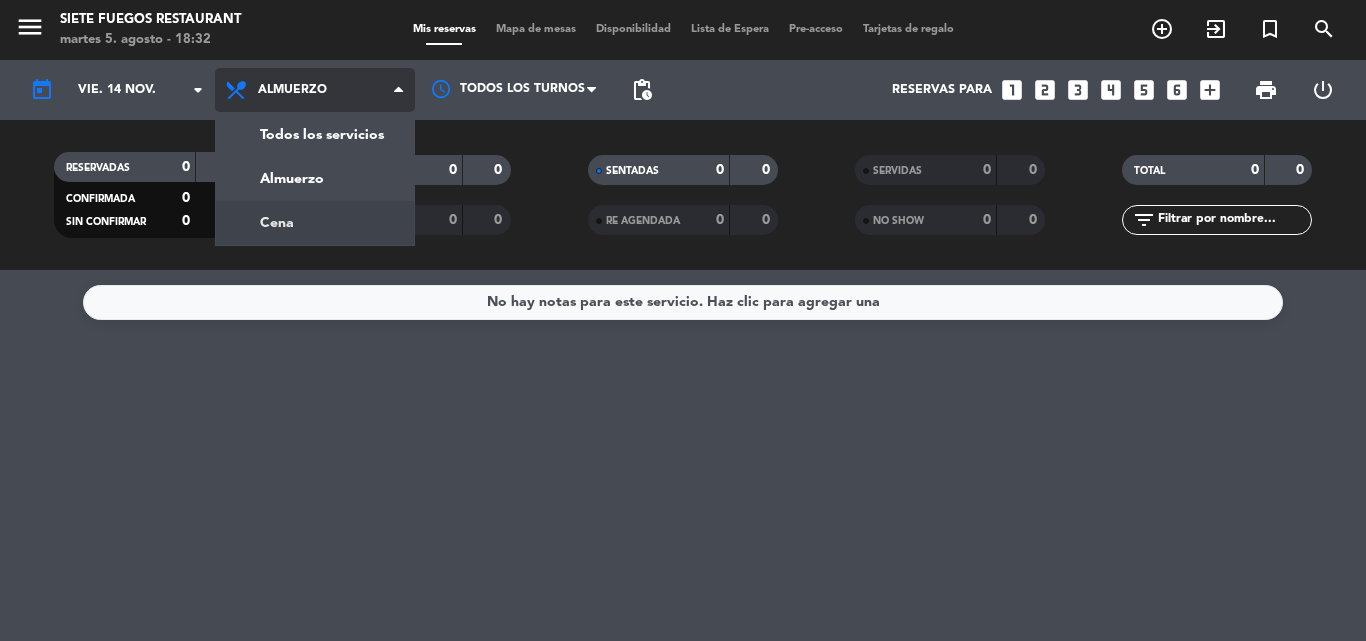 click on "menu  Siete Fuegos Restaurant   martes 5. agosto - 18:32   Mis reservas   Mapa de mesas   Disponibilidad   Lista de Espera   Pre-acceso   Tarjetas de regalo  add_circle_outline exit_to_app turned_in_not search today    vie. 14 nov. arrow_drop_down  Todos los servicios  Almuerzo  Cena  Almuerzo  Todos los servicios  Almuerzo  Cena Todos los turnos pending_actions  Reservas para   looks_one   looks_two   looks_3   looks_4   looks_5   looks_6   add_box  print  power_settings_new   RESERVADAS   0   0   CONFIRMADA   0   0   SIN CONFIRMAR   0   0   CHECK INS   0   0   CANCELADA   0   0   SENTADAS   0   0   RE AGENDADA   0   0   SERVIDAS   0   0   NO SHOW   0   0   TOTAL   0   0  filter_list" 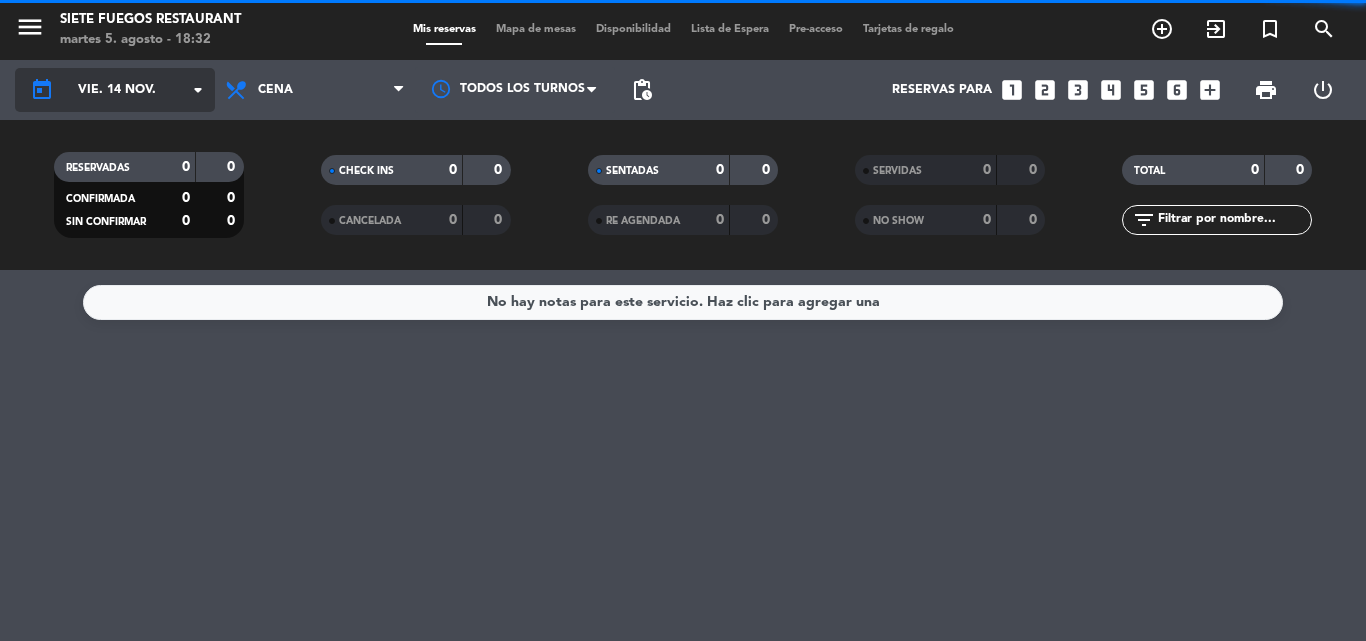 click on "arrow_drop_down" 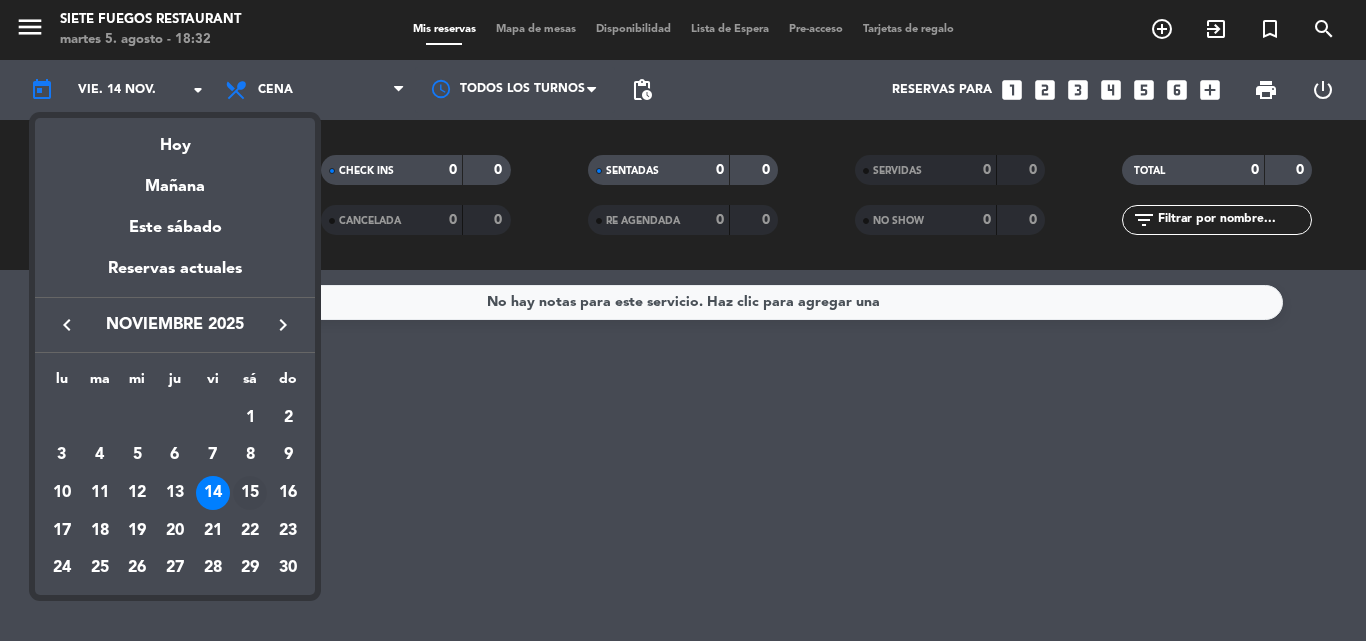 click on "15" at bounding box center [251, 493] 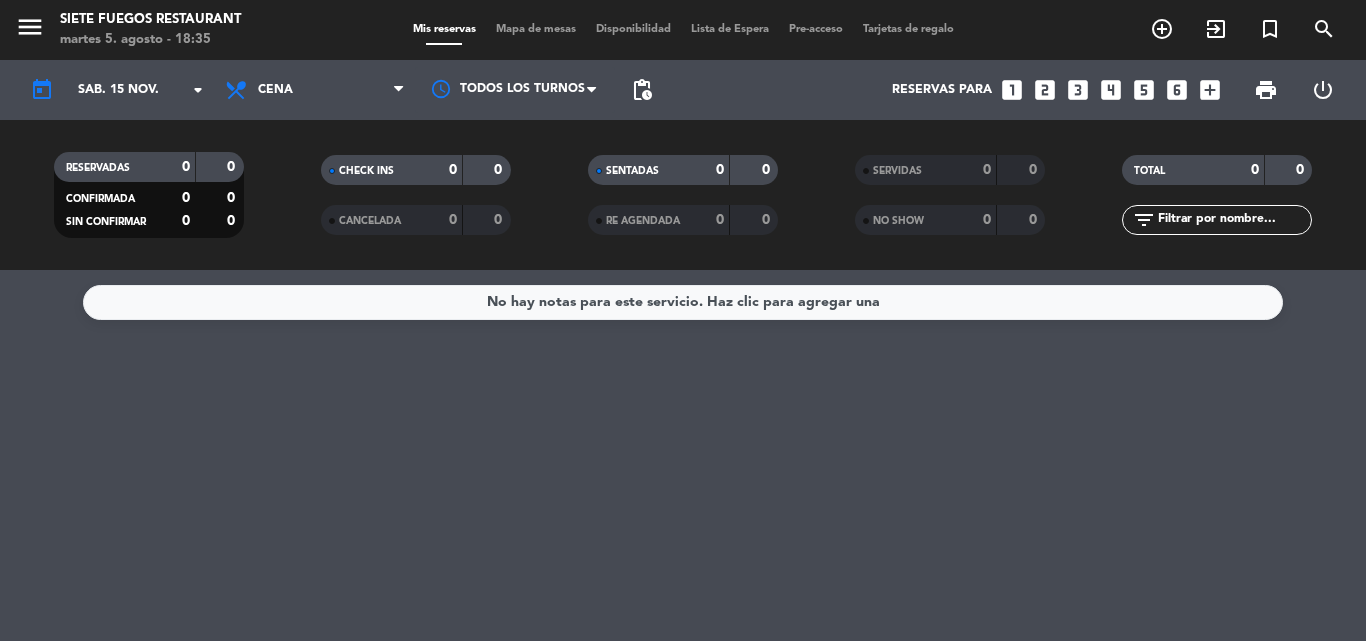 click on "today    sáb. 15 nov. arrow_drop_down" 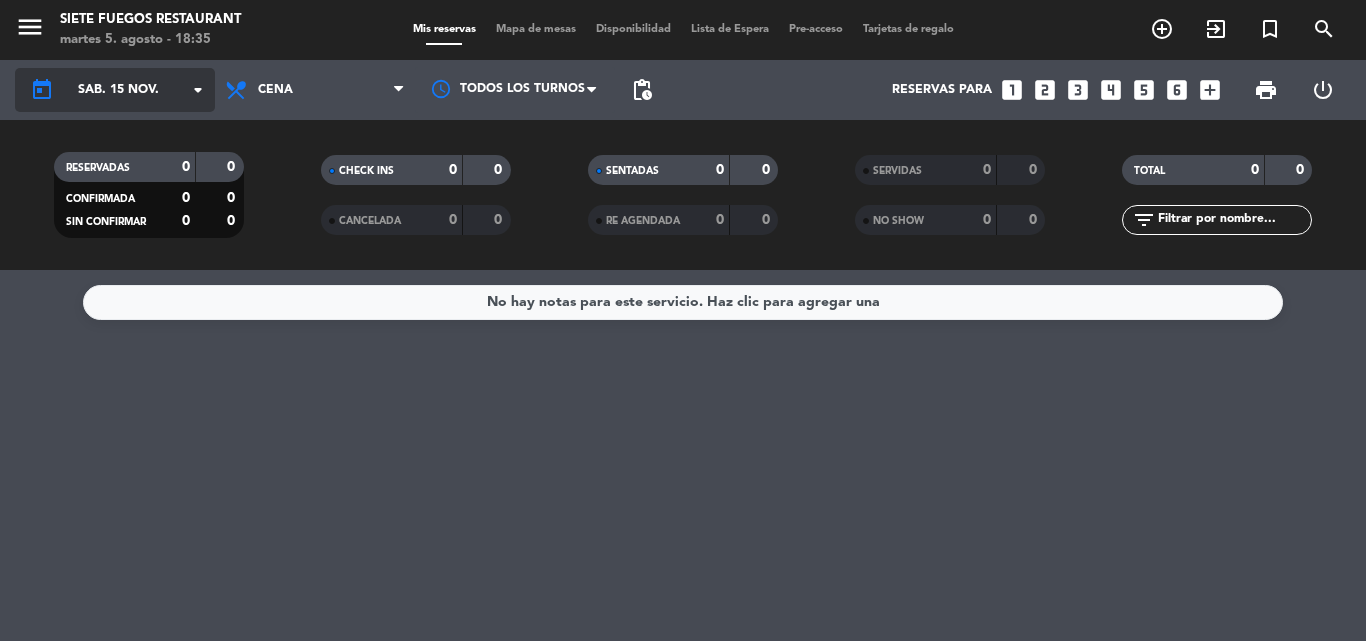 click on "sáb. 15 nov." 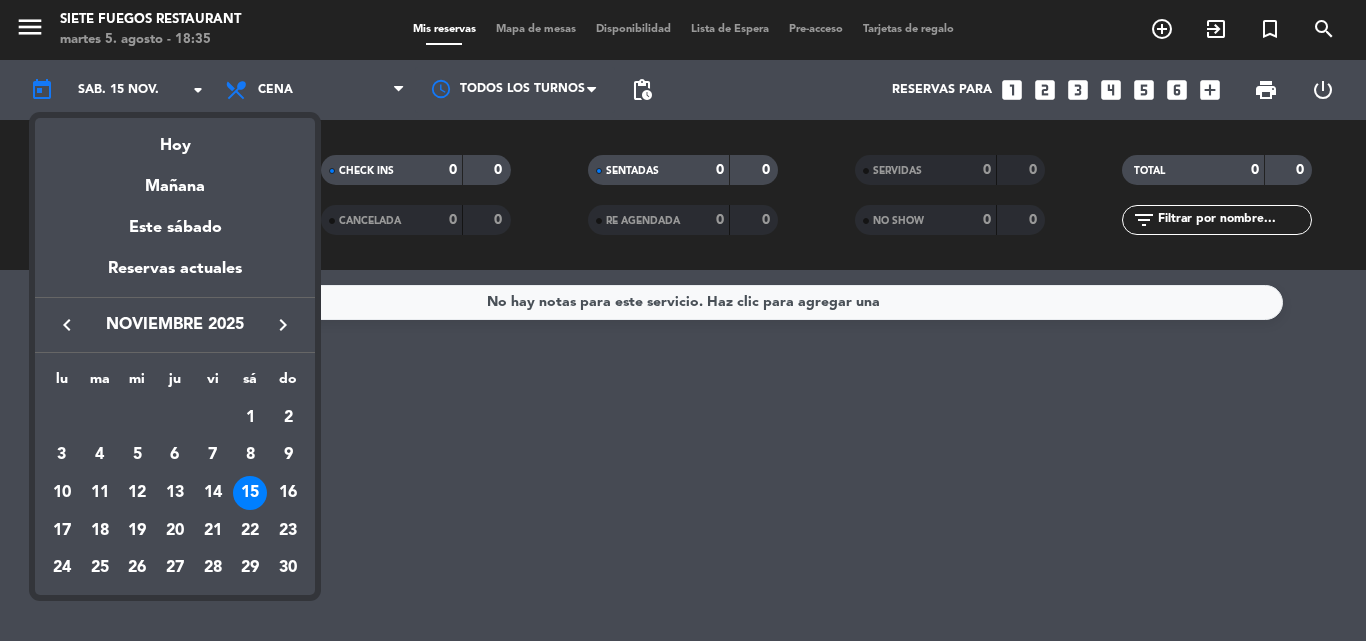 click on "keyboard_arrow_left noviembre 2025 keyboard_arrow_right" at bounding box center (175, 325) 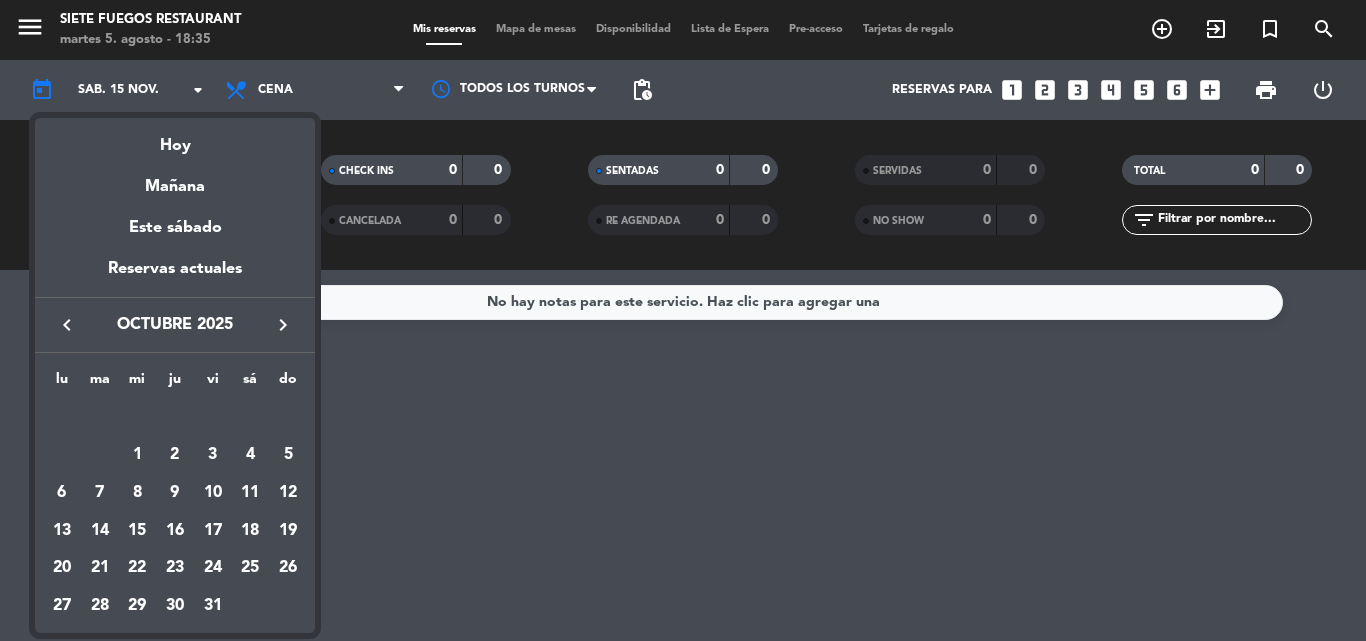 click on "keyboard_arrow_left" at bounding box center (67, 325) 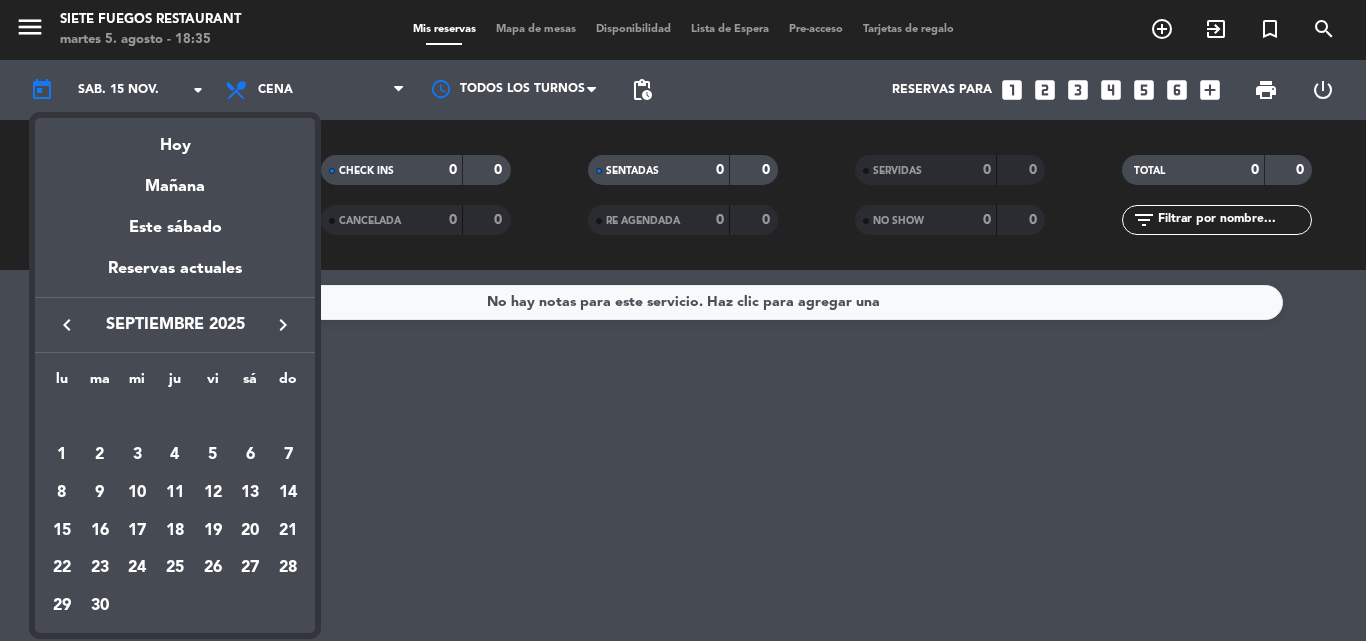 click on "keyboard_arrow_left" at bounding box center [67, 325] 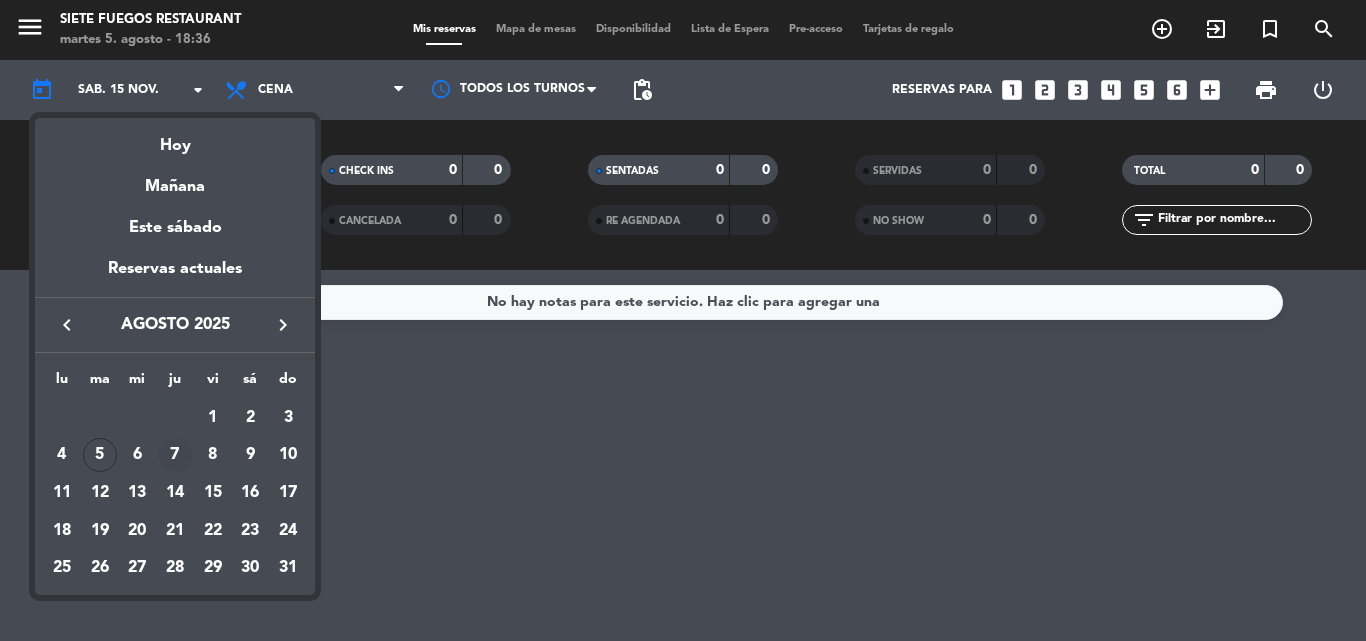 click on "7" at bounding box center (175, 455) 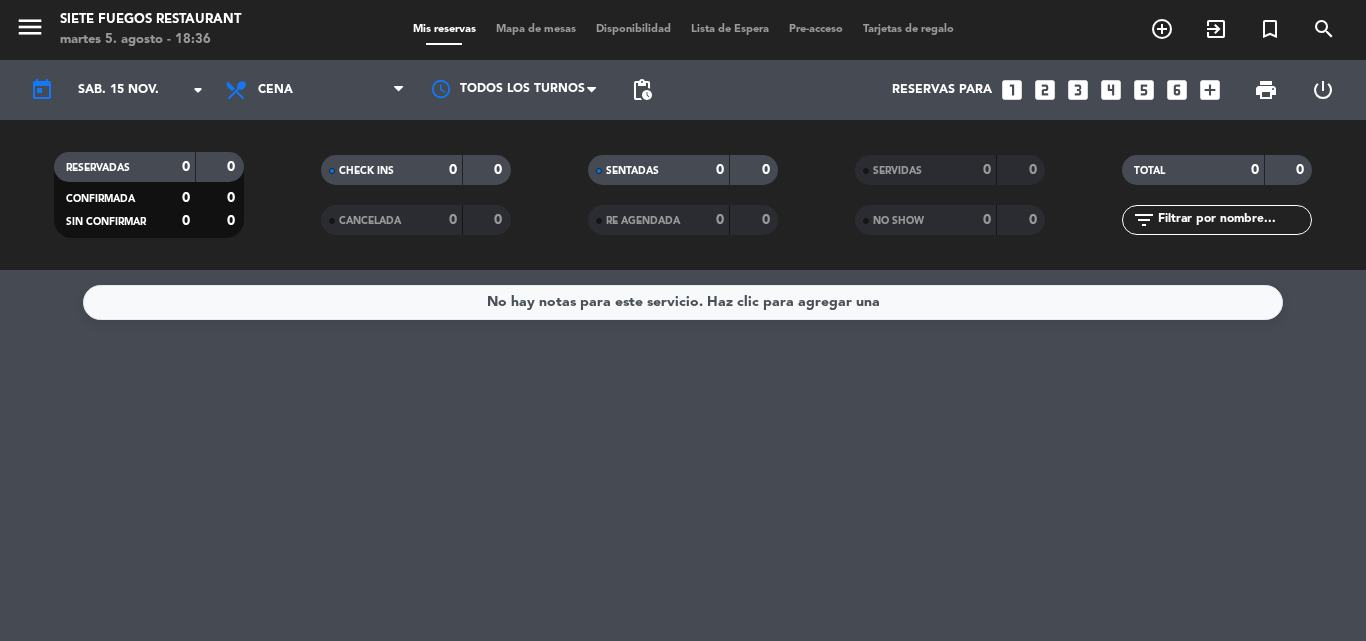 type on "jue. 7 ago." 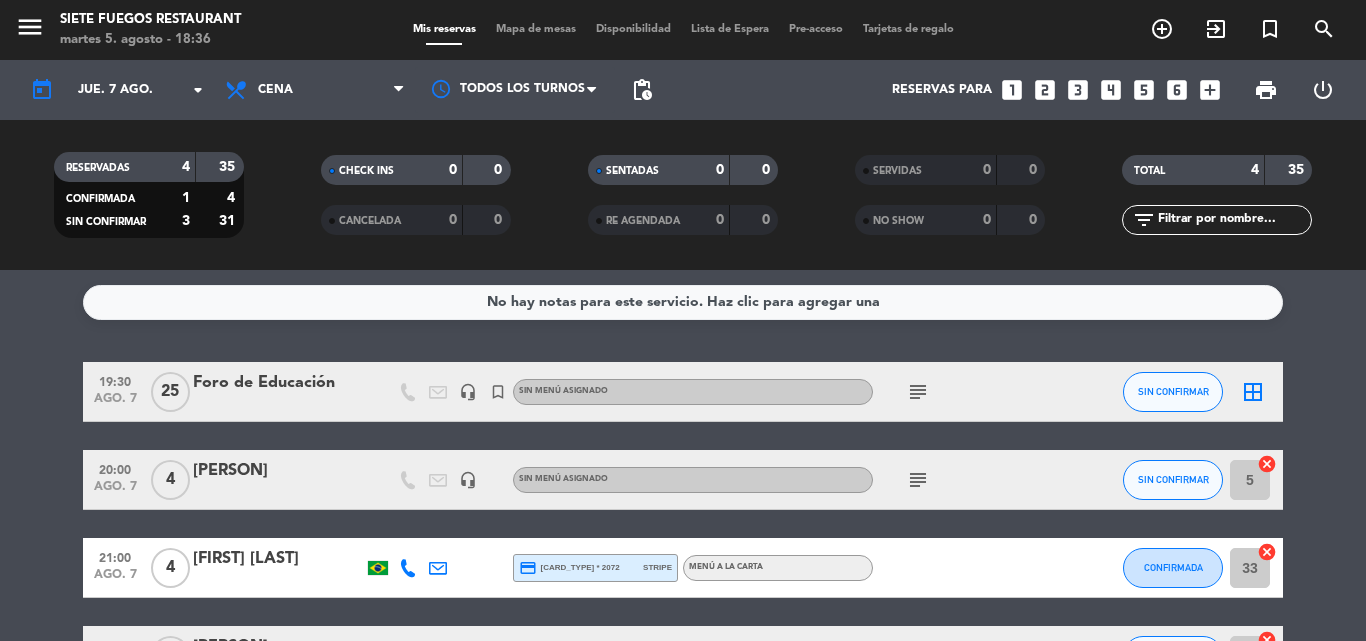 click on "subject" 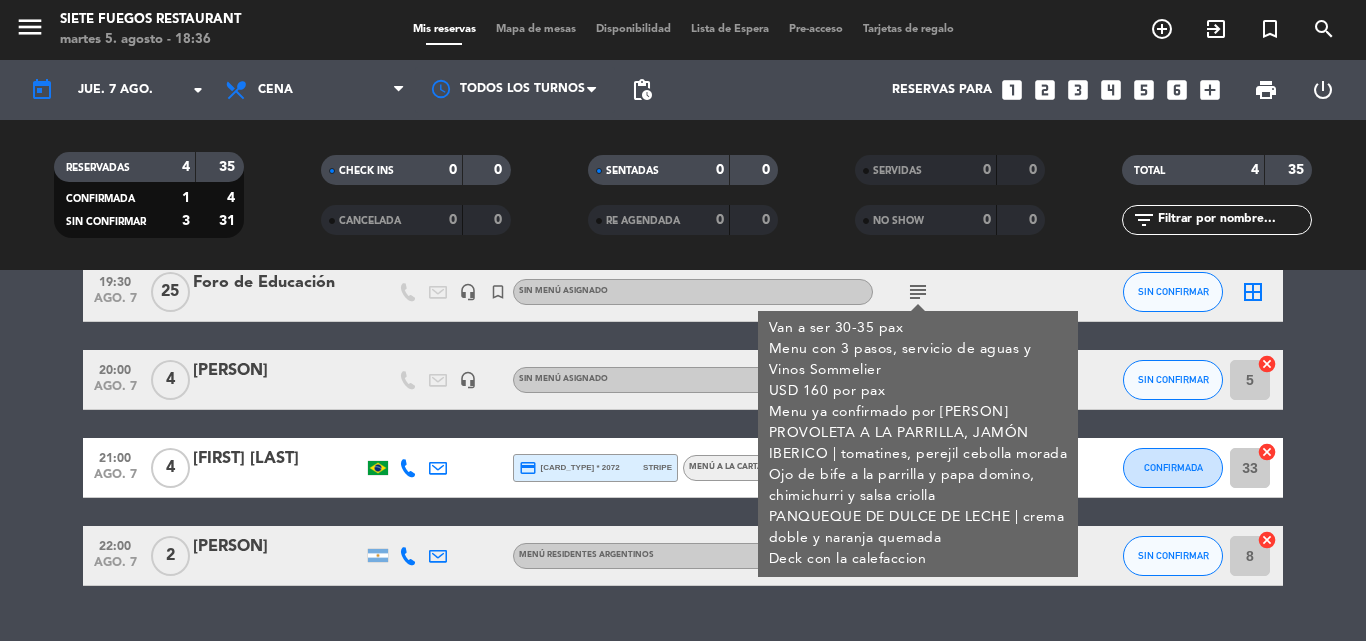 scroll, scrollTop: 0, scrollLeft: 0, axis: both 